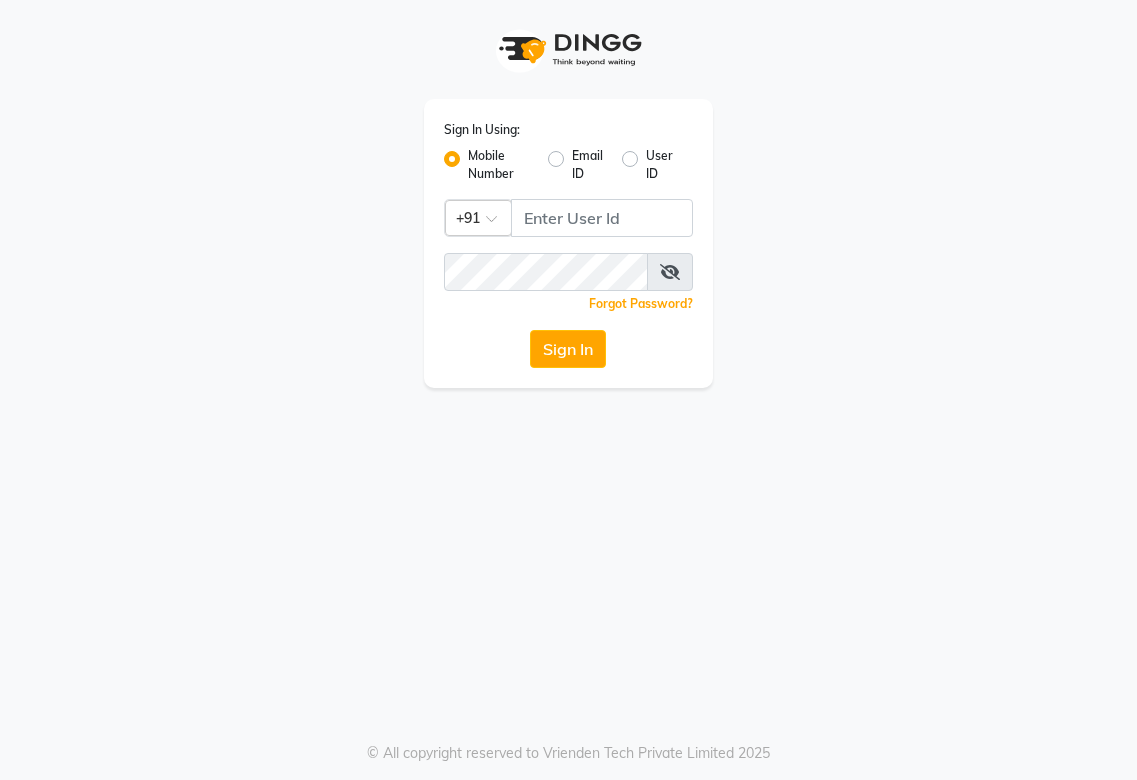 scroll, scrollTop: 0, scrollLeft: 0, axis: both 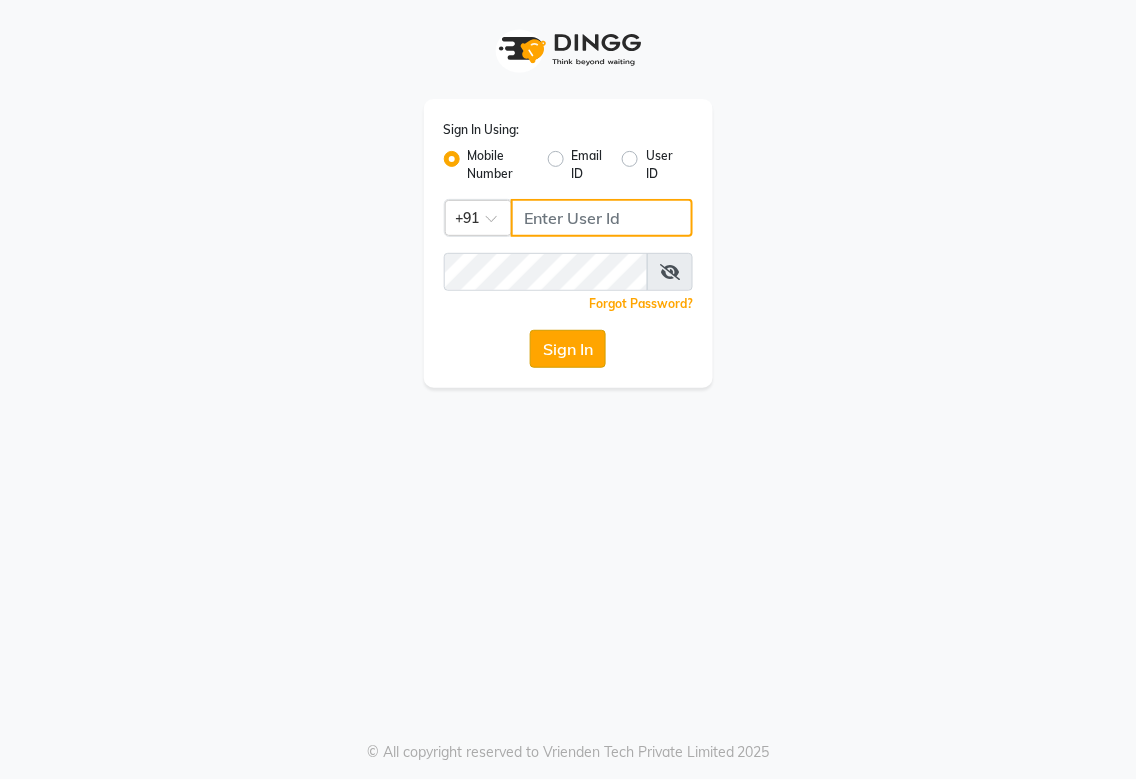 type on "987654321" 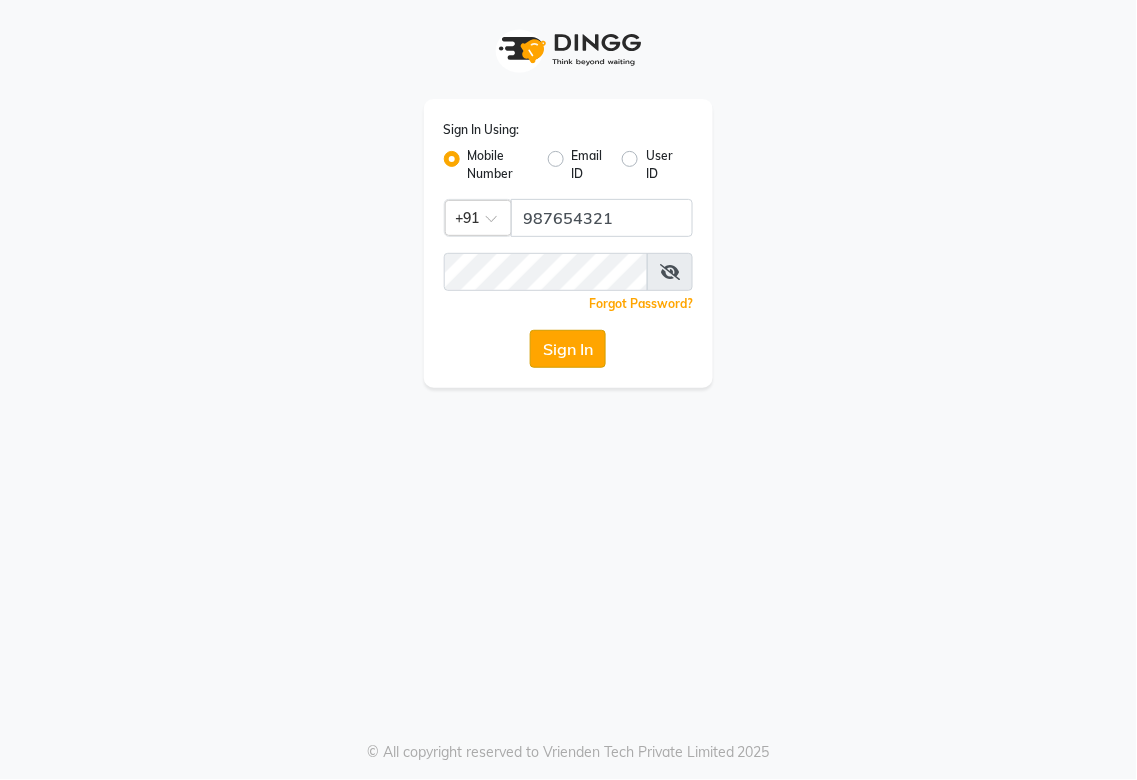 click on "Sign In" 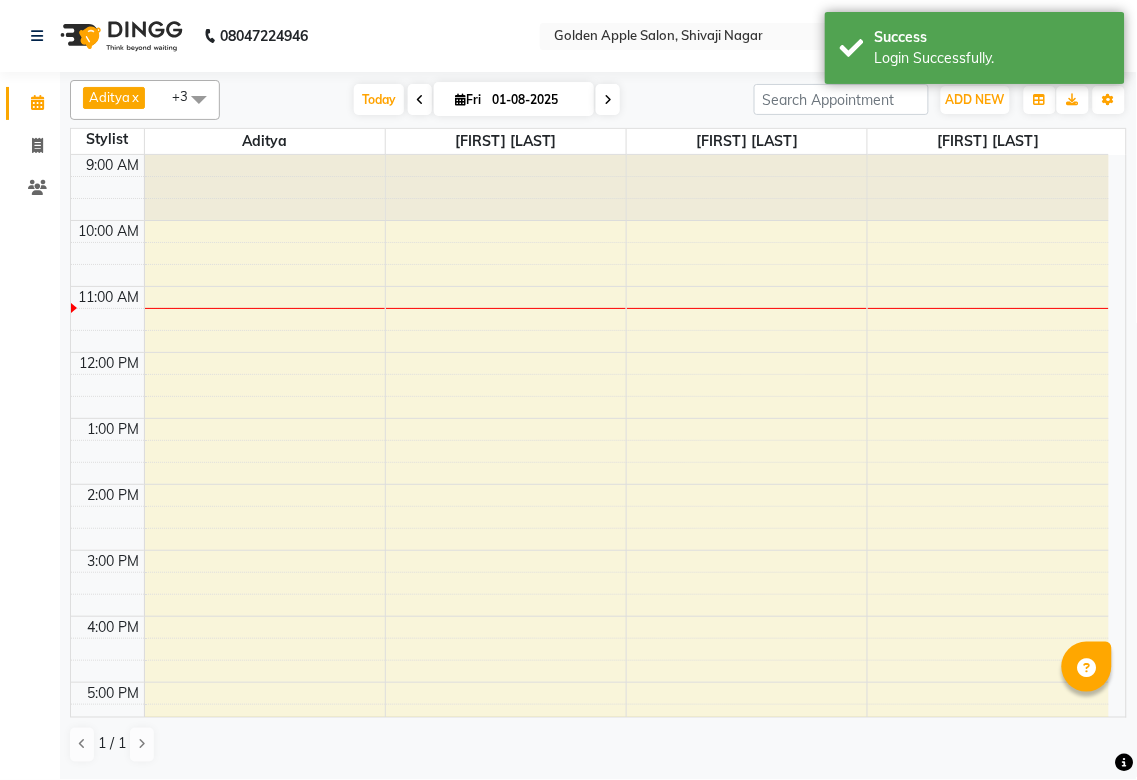 scroll, scrollTop: 0, scrollLeft: 0, axis: both 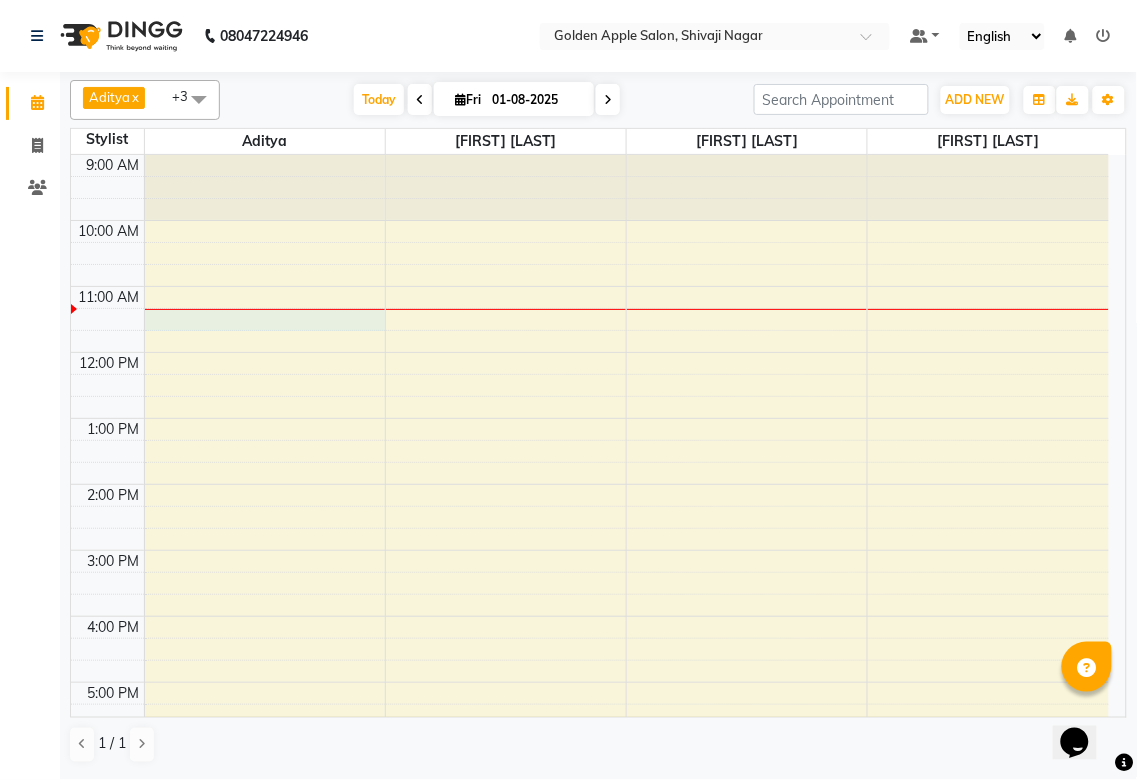 click at bounding box center (265, 309) 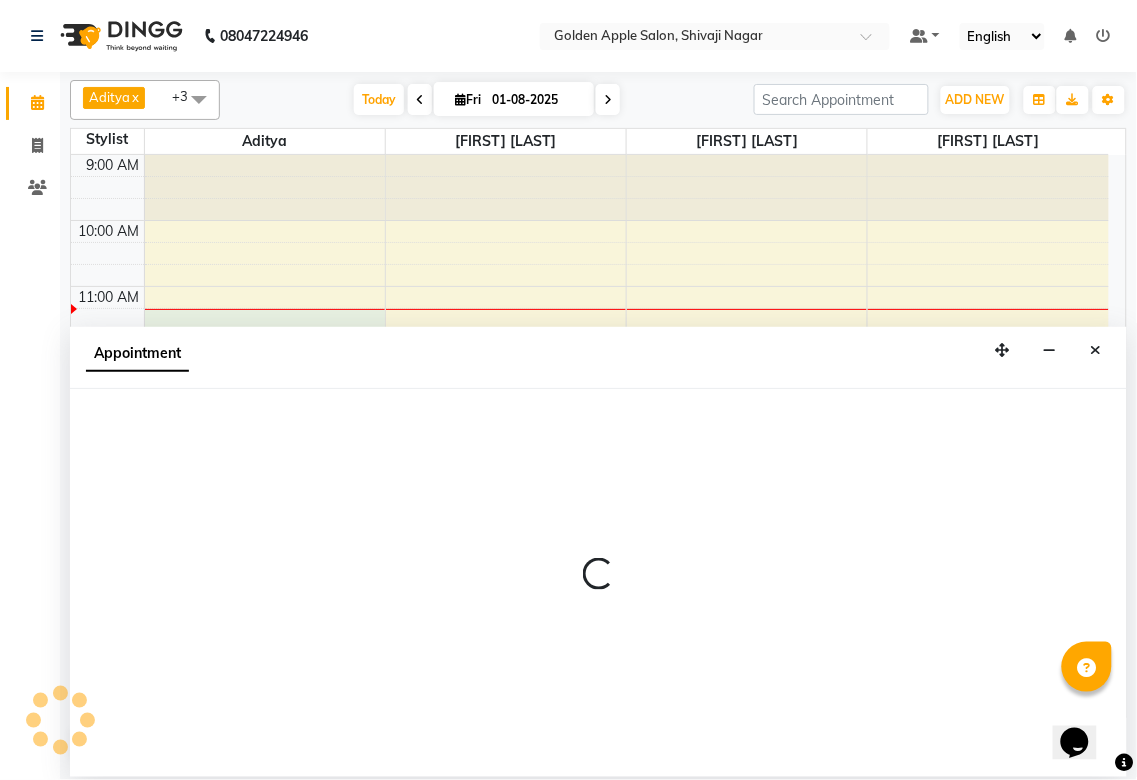 select on "54411" 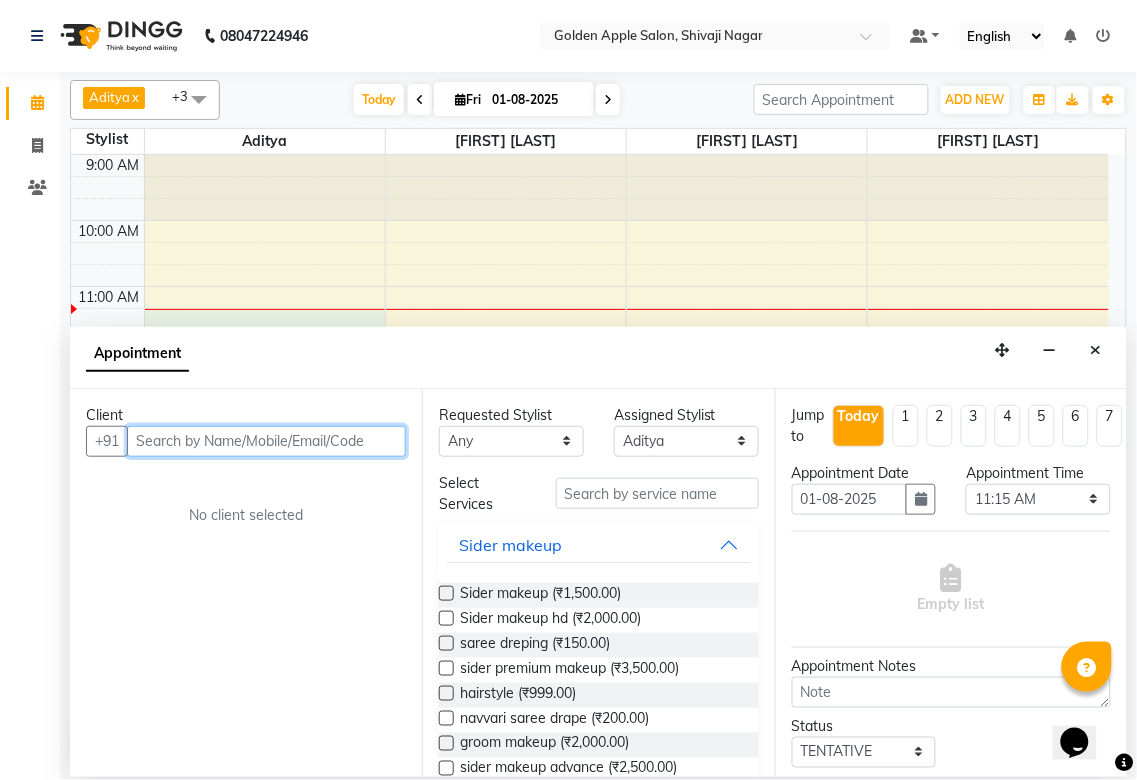 click at bounding box center (266, 441) 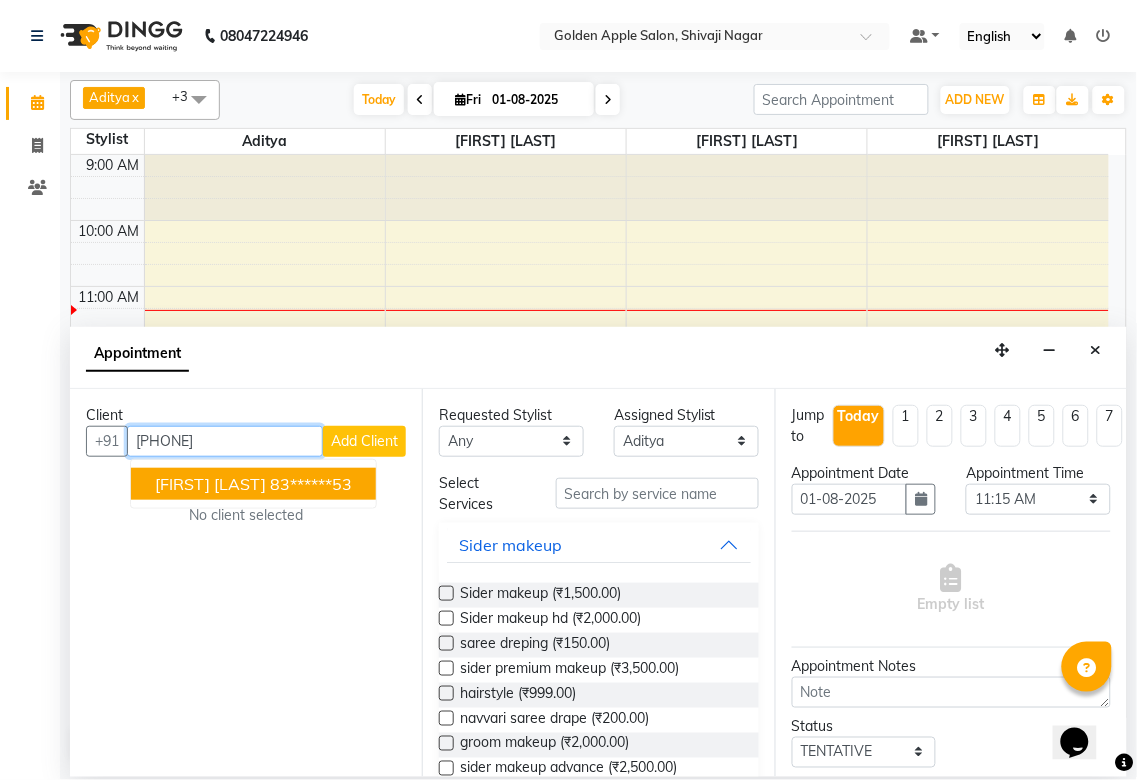 click on "83******53" at bounding box center [311, 484] 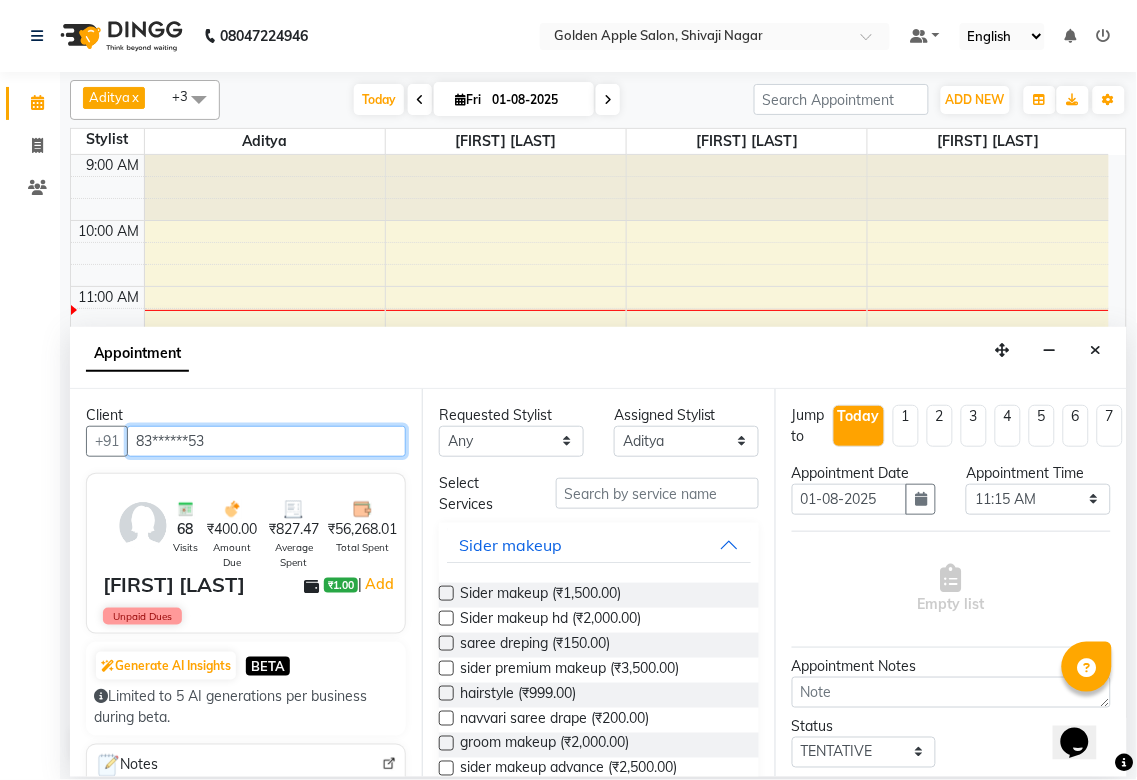 type on "83******53" 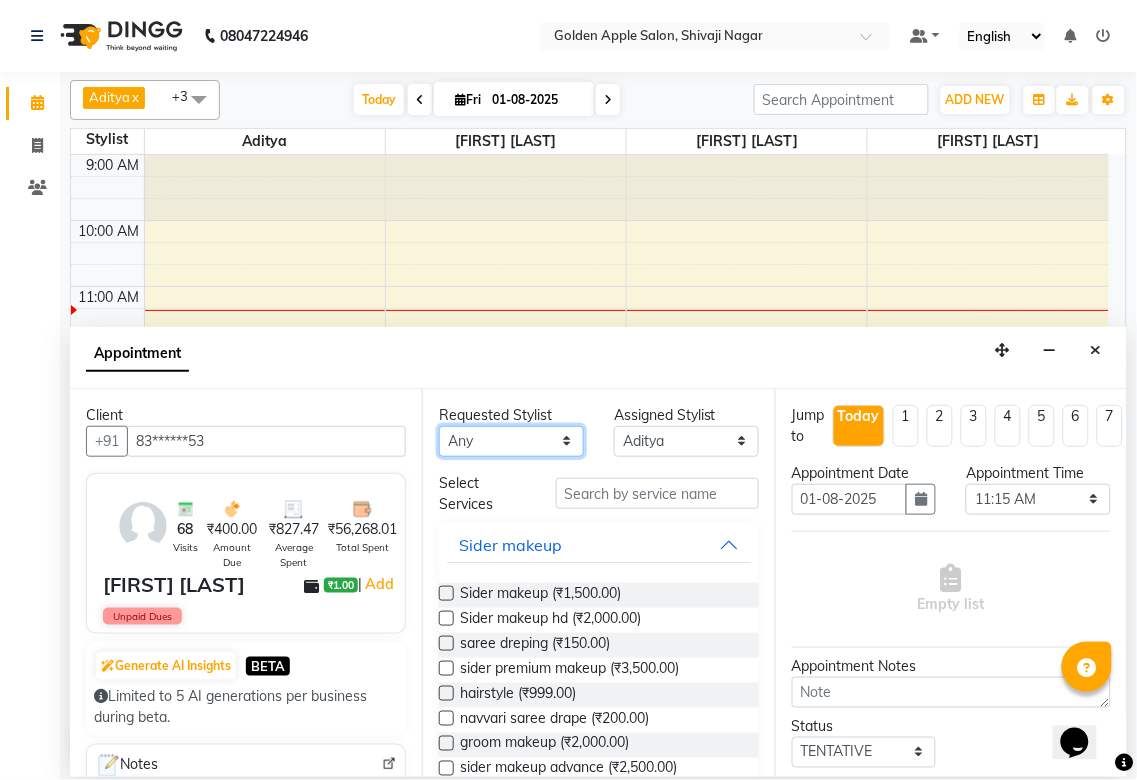 click on "Any [FIRST] [LAST] [FIRST] [LAST] [FIRST] [LAST] operator [FIRST] [LAST]" at bounding box center [511, 441] 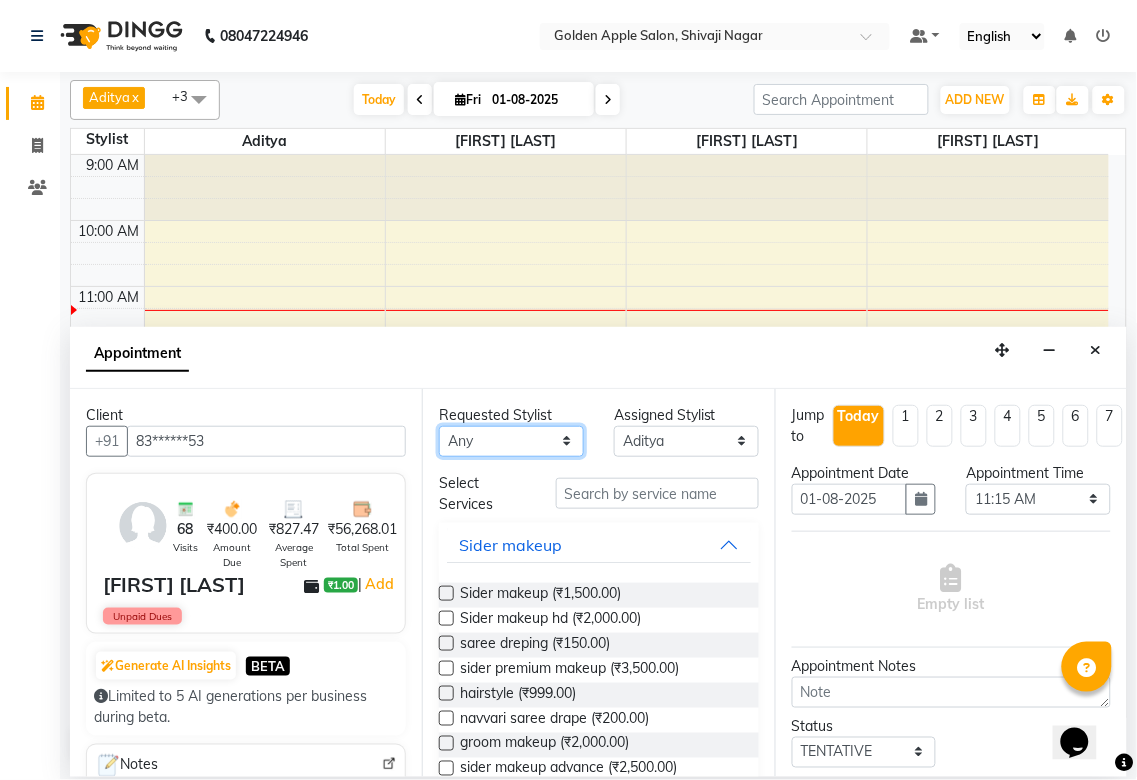 select on "79779" 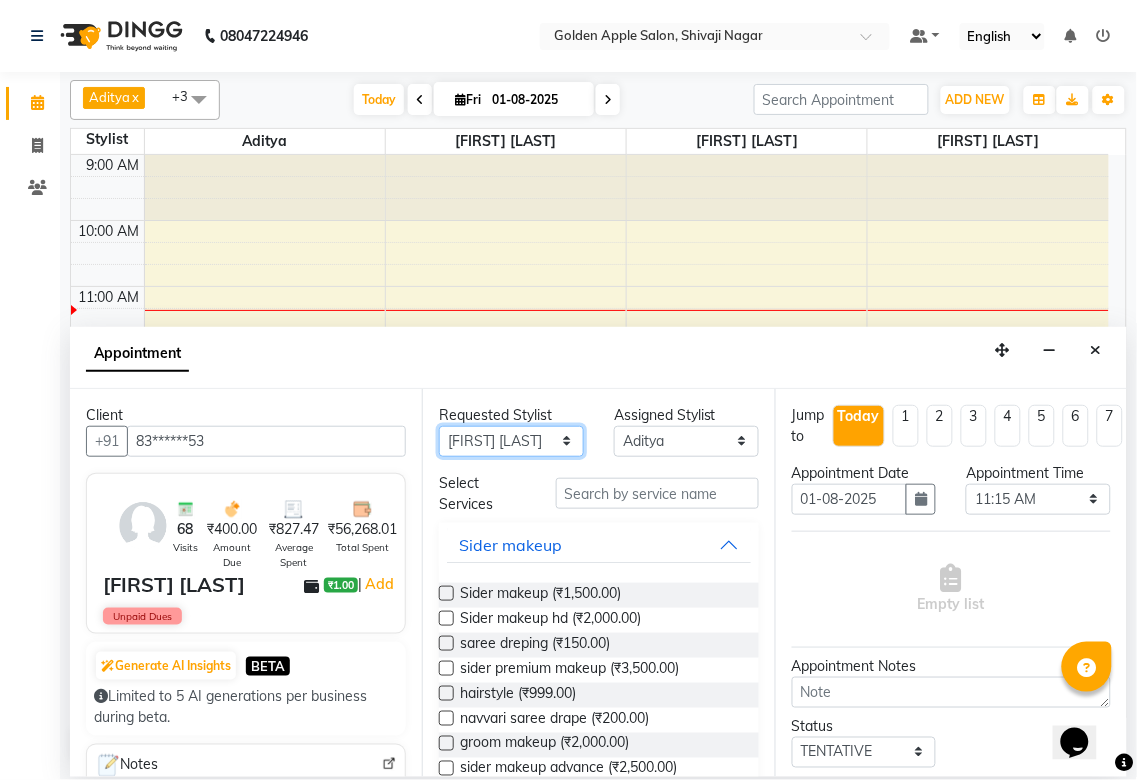 click on "Any [FIRST] [LAST] [FIRST] [LAST] [FIRST] [LAST] operator [FIRST] [LAST]" at bounding box center [511, 441] 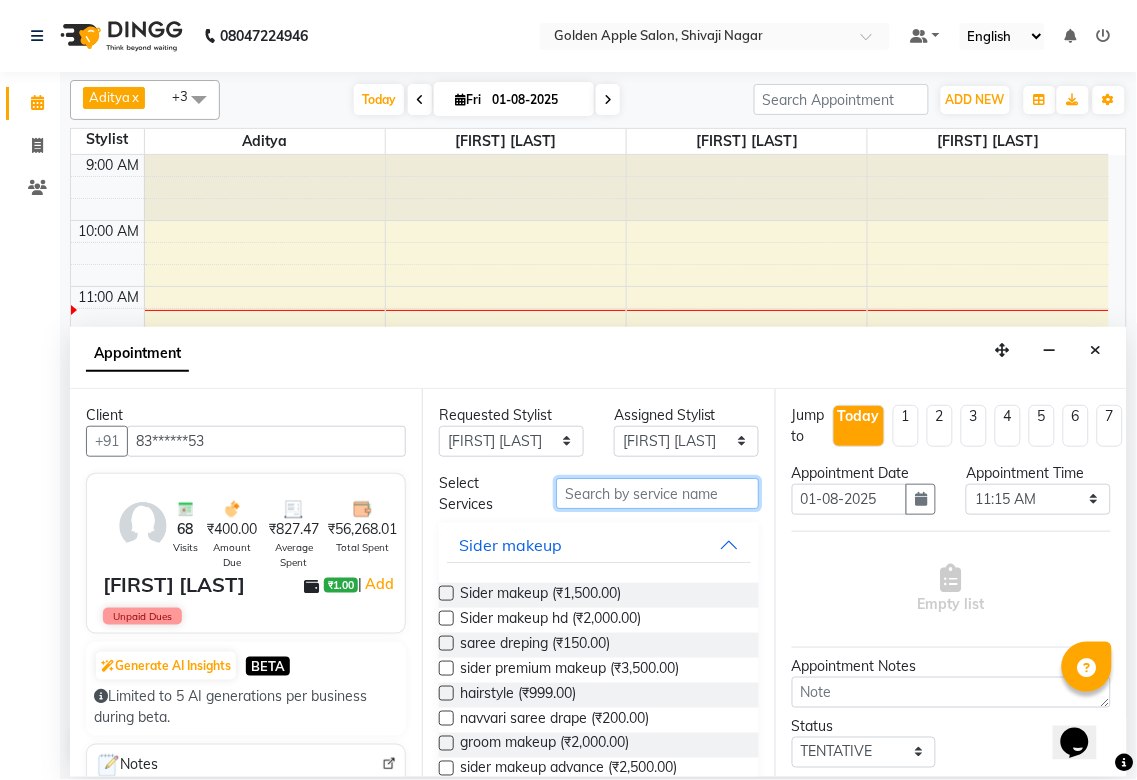 click at bounding box center (657, 493) 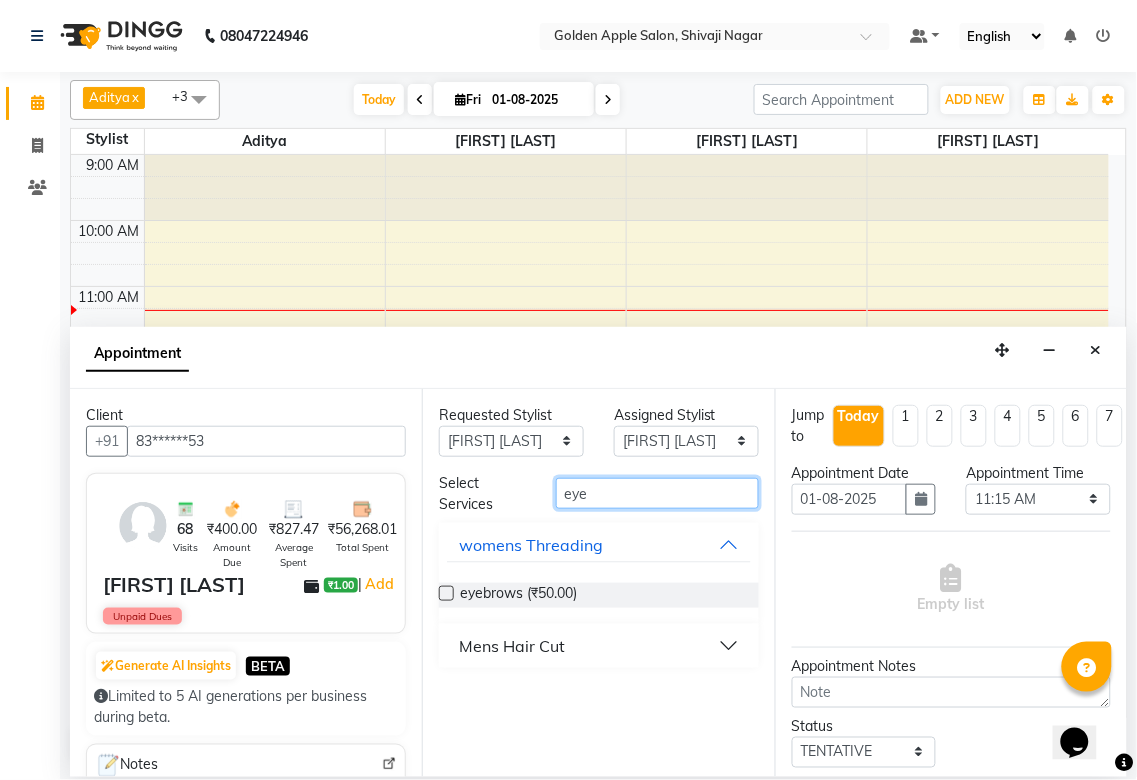 type on "eye" 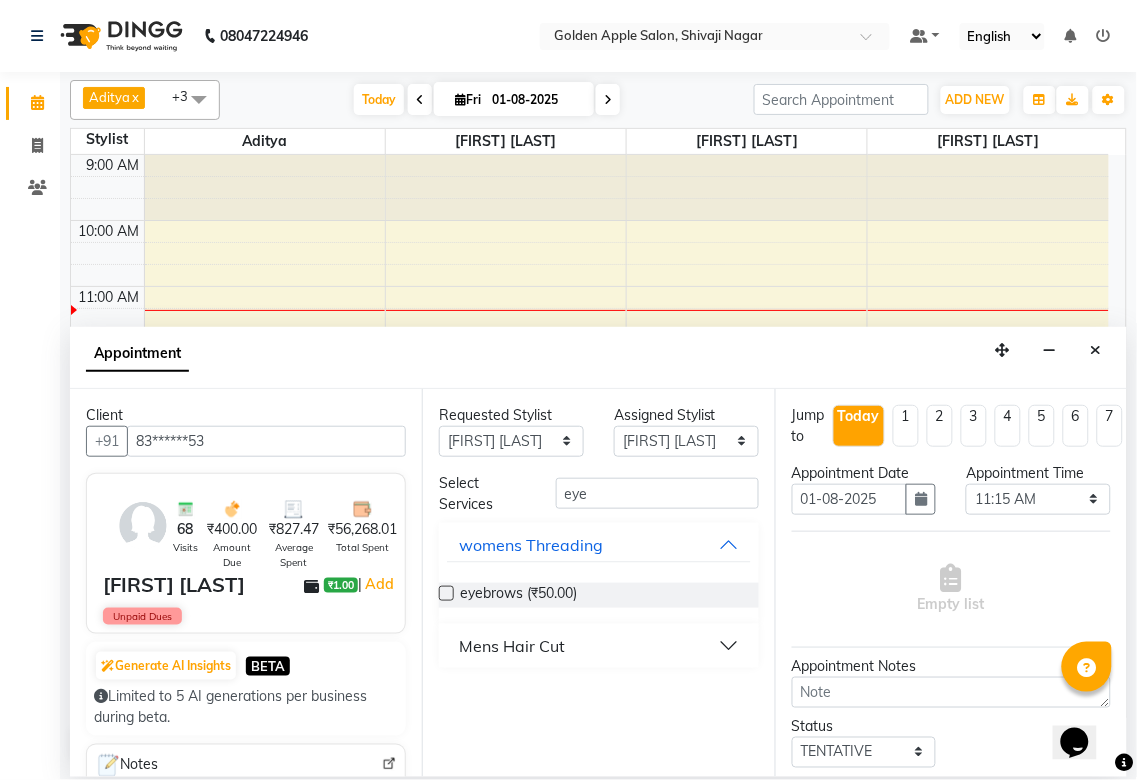 click at bounding box center (446, 593) 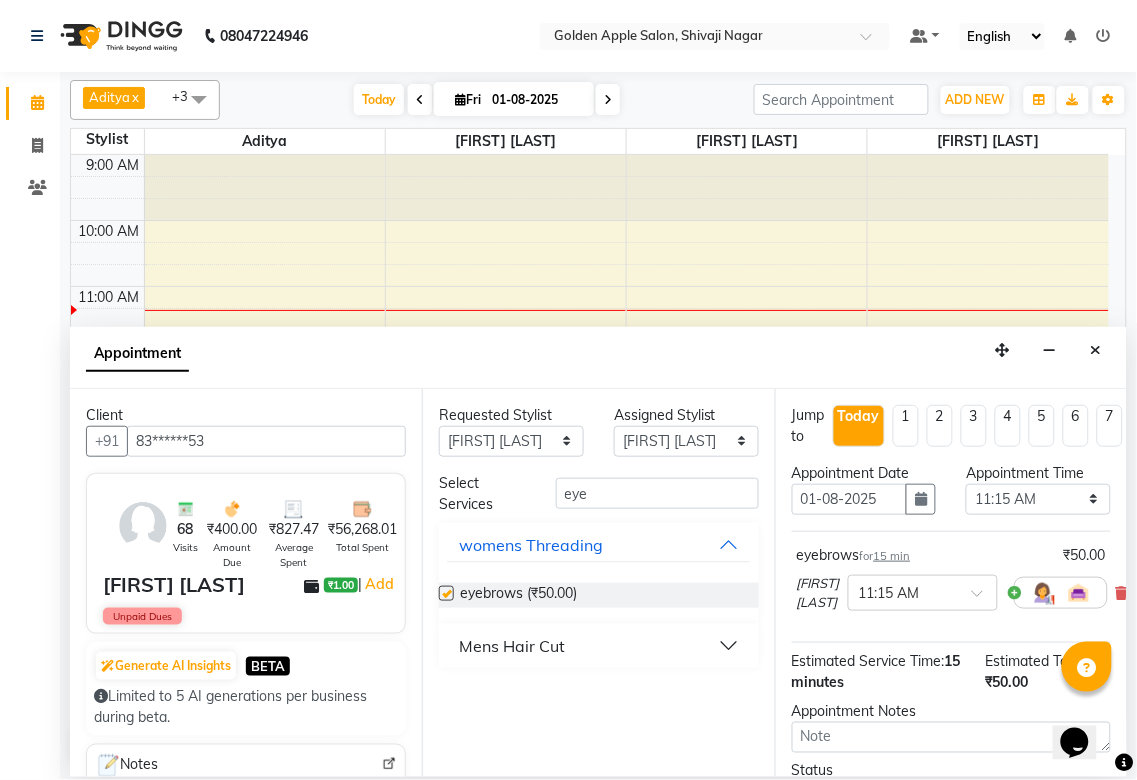 checkbox on "false" 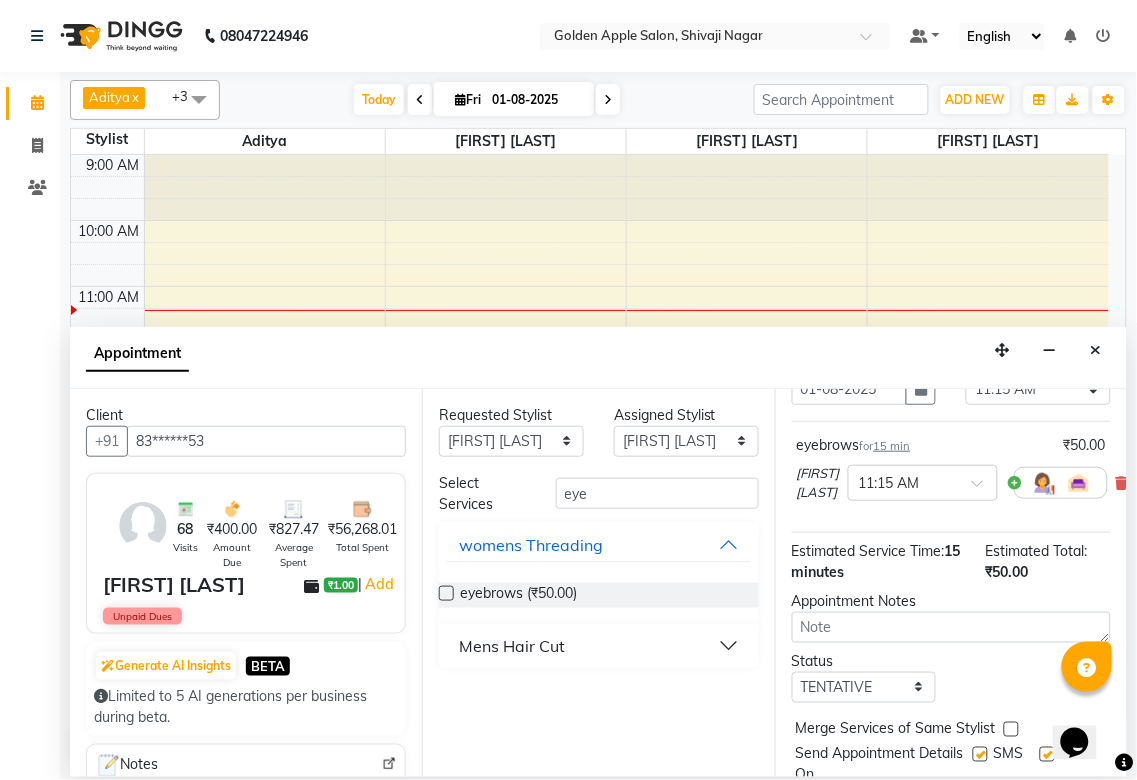 scroll, scrollTop: 111, scrollLeft: 0, axis: vertical 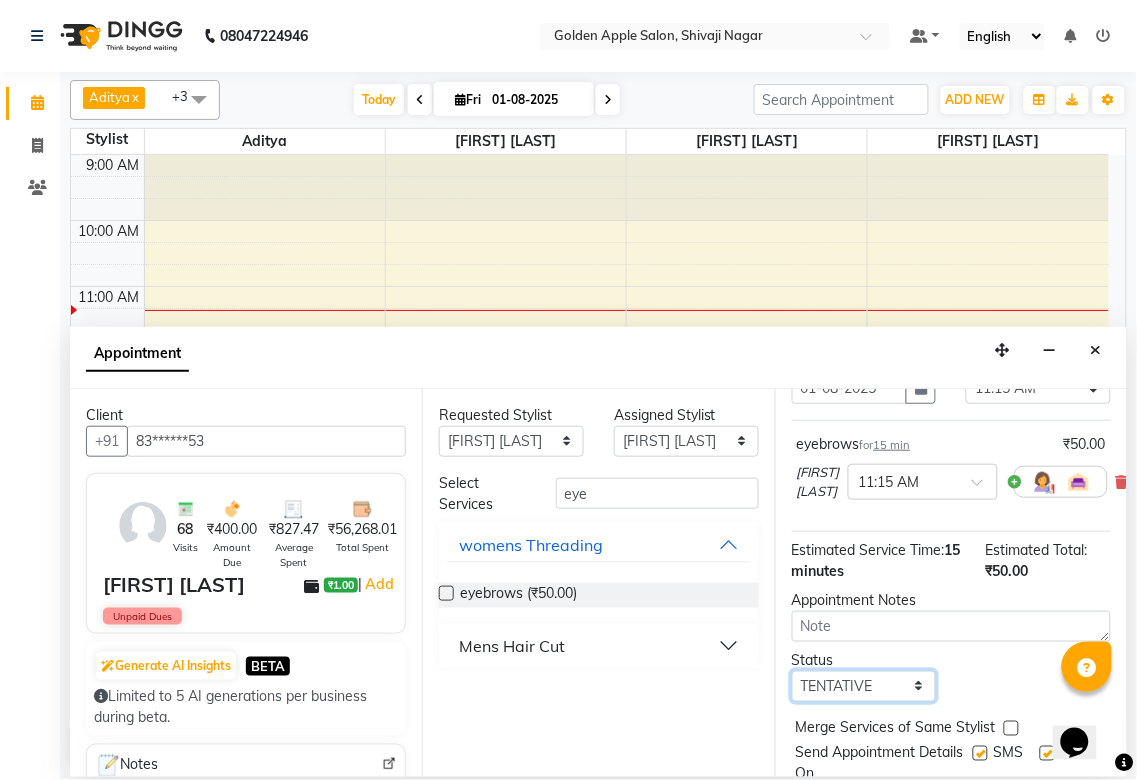 click on "Select TENTATIVE CONFIRM CHECK-IN UPCOMING" at bounding box center (864, 686) 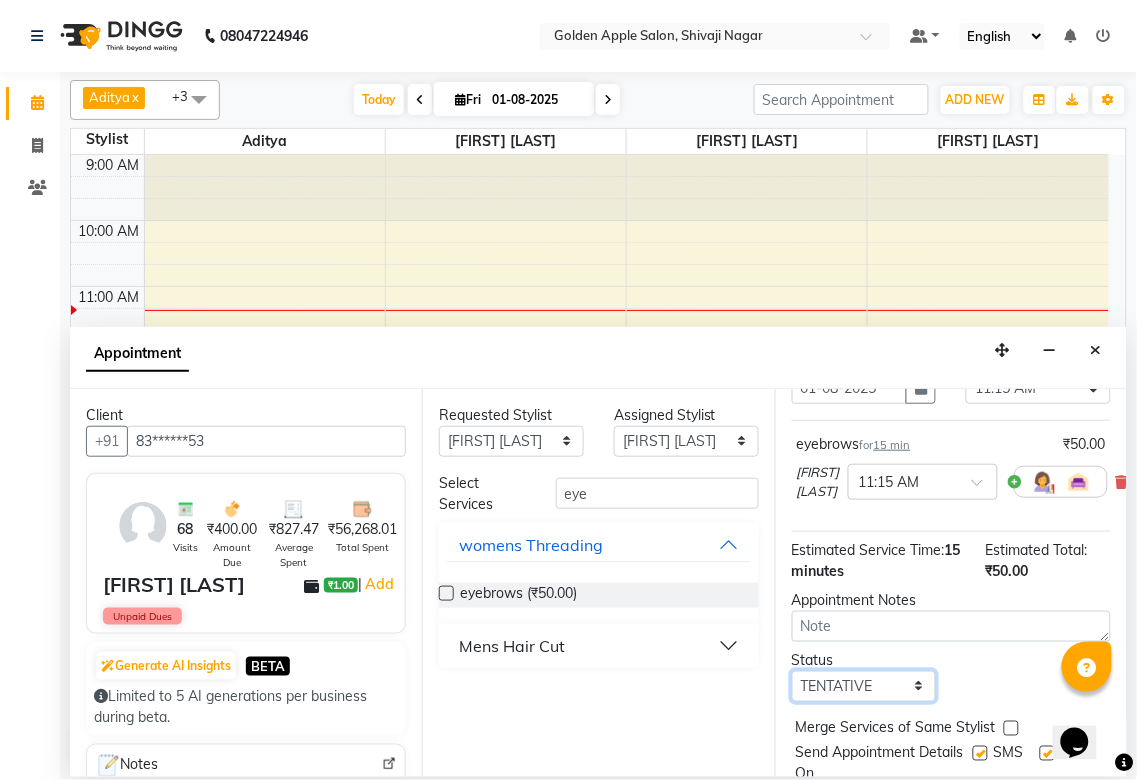 select on "confirm booking" 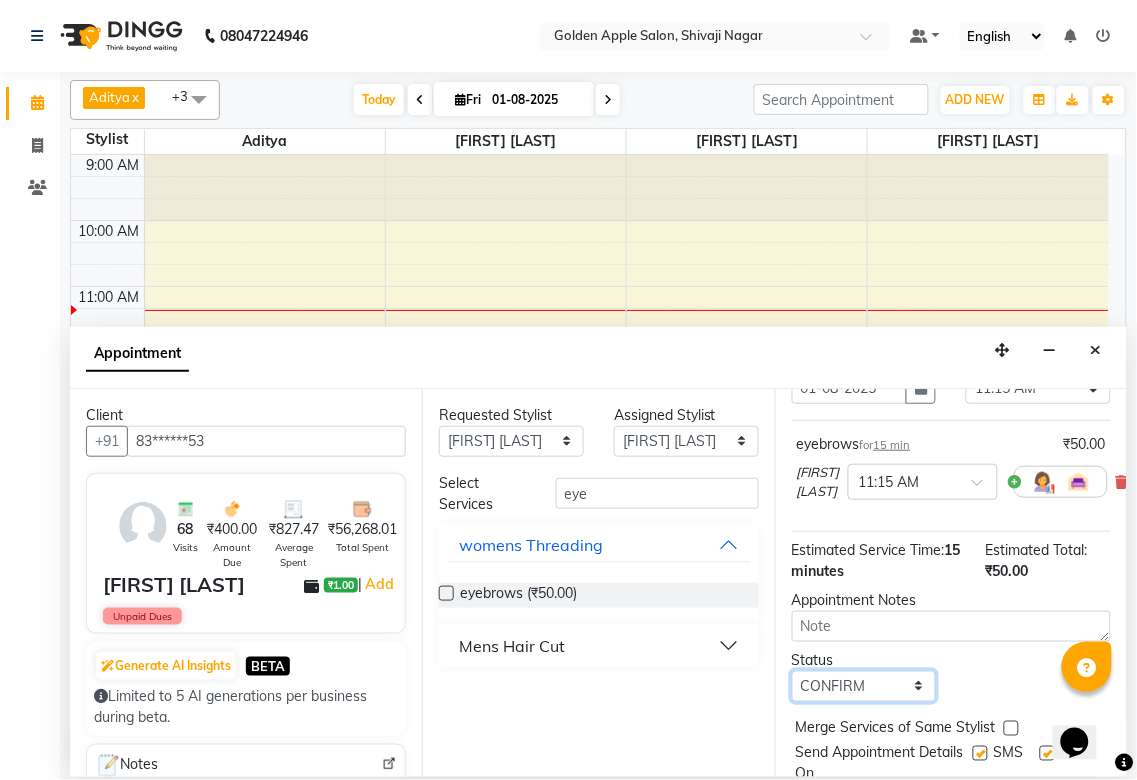 click on "Select TENTATIVE CONFIRM CHECK-IN UPCOMING" at bounding box center (864, 686) 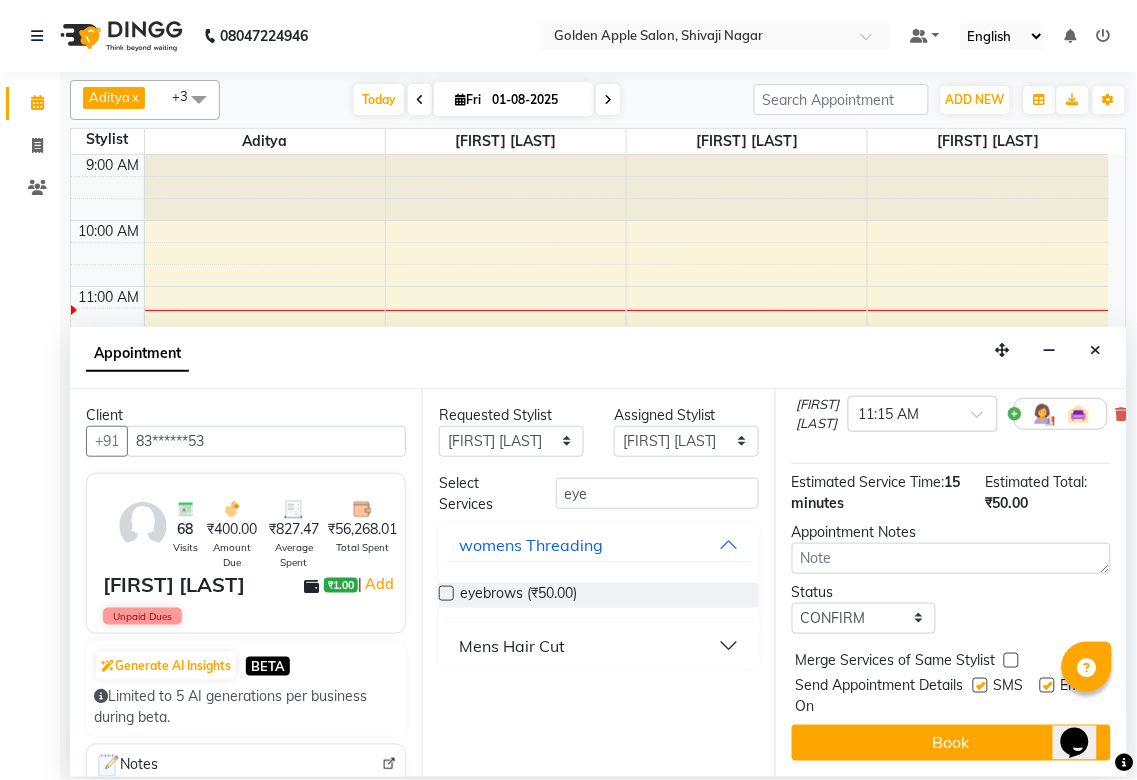 click at bounding box center [980, 685] 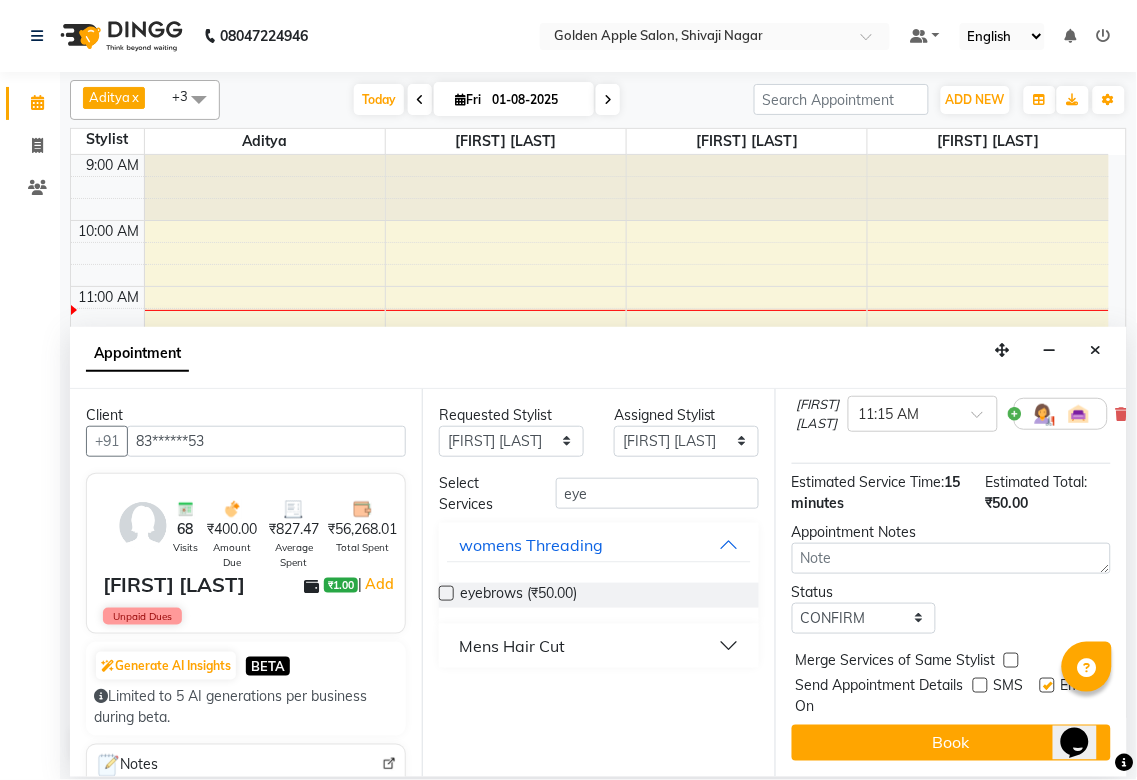 click at bounding box center (1047, 685) 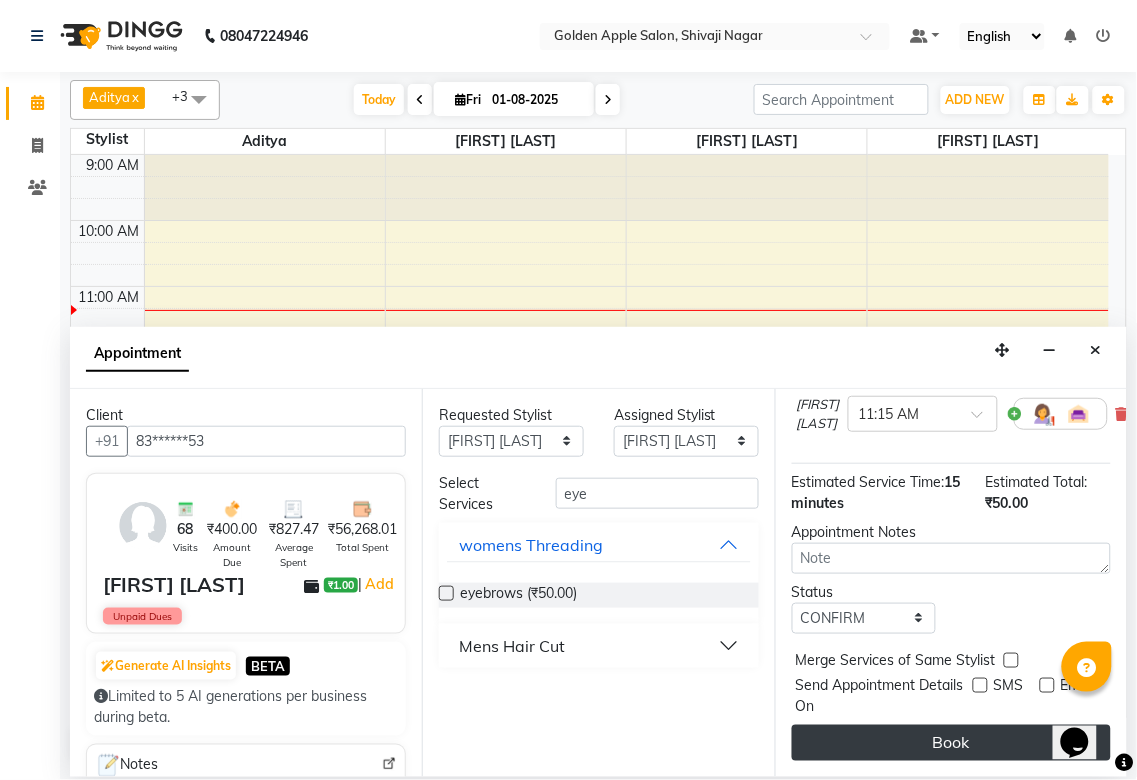 click on "Book" at bounding box center (951, 743) 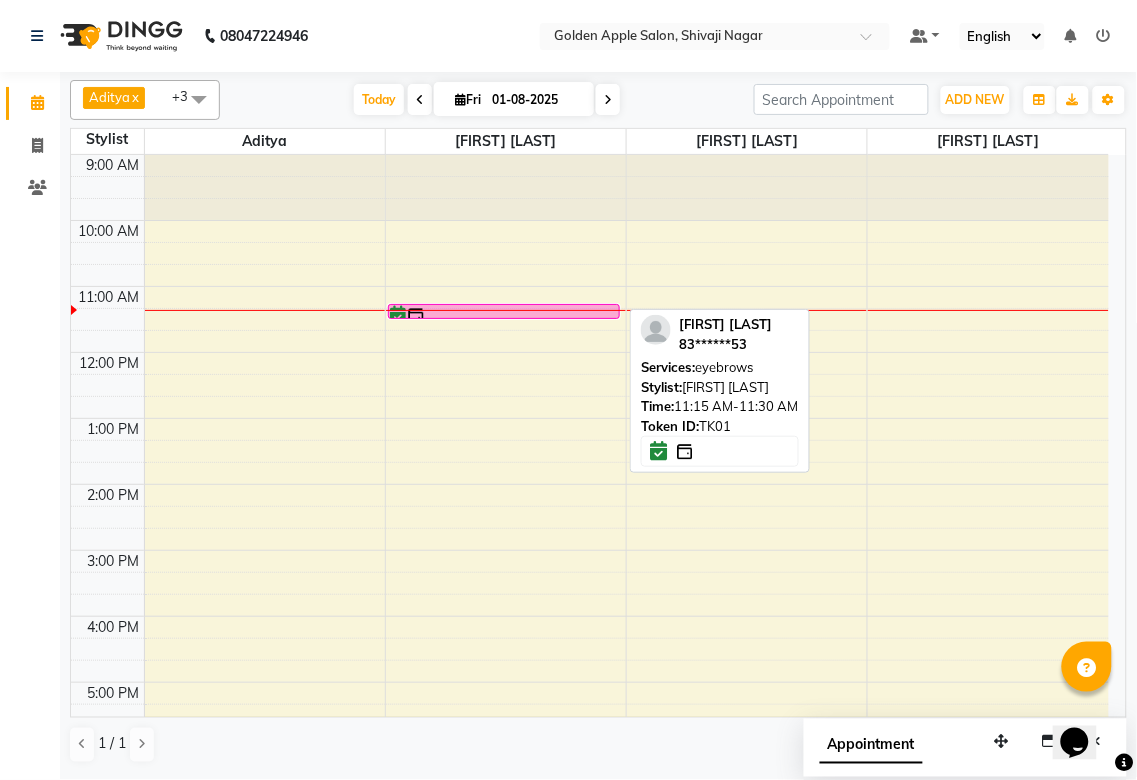 click at bounding box center (504, 316) 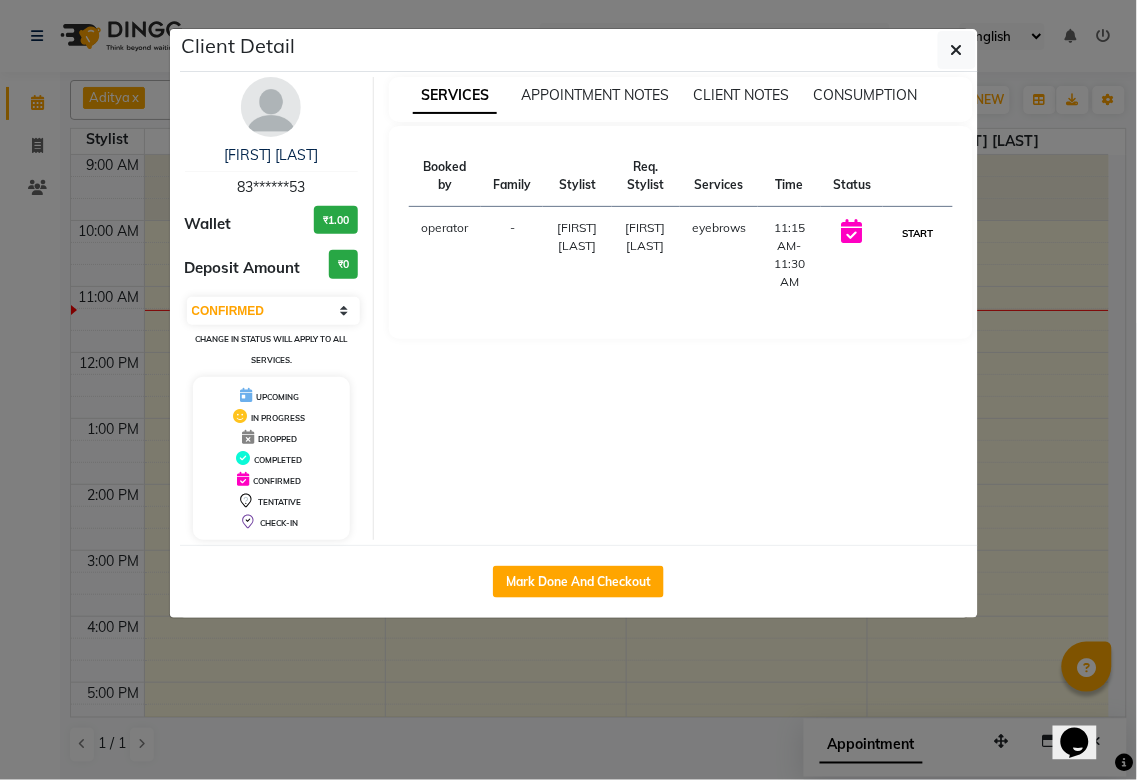 click on "START" at bounding box center [917, 233] 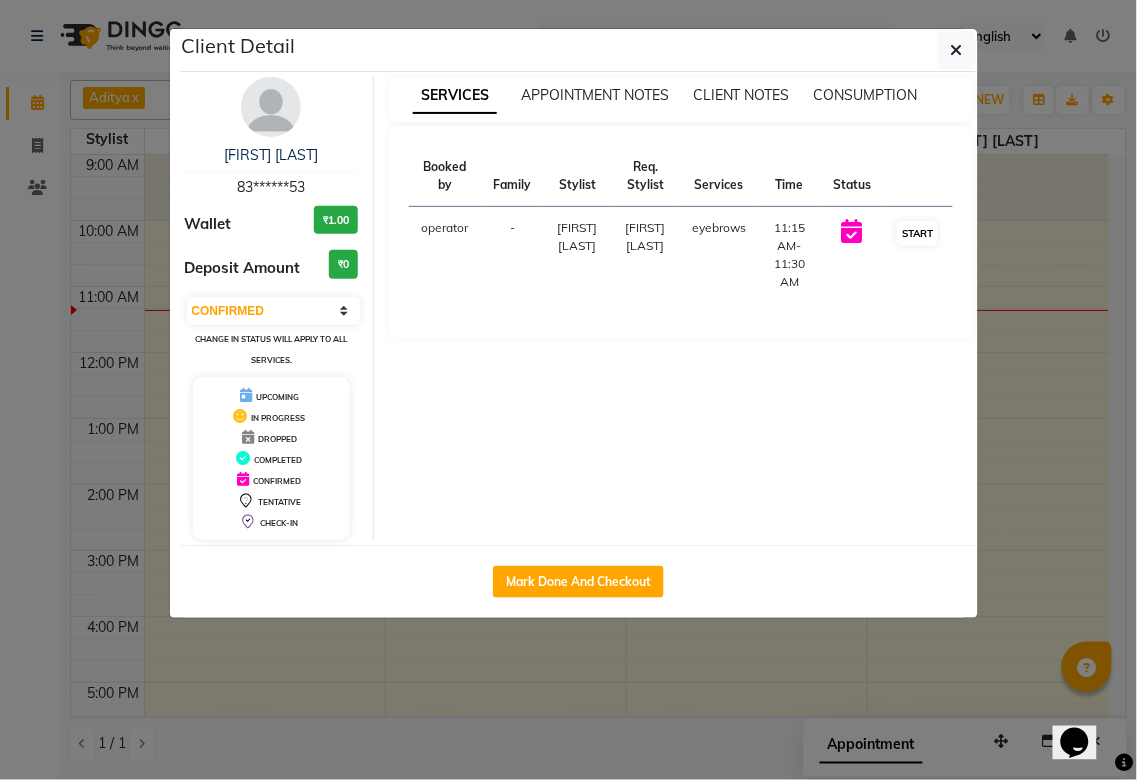 select on "1" 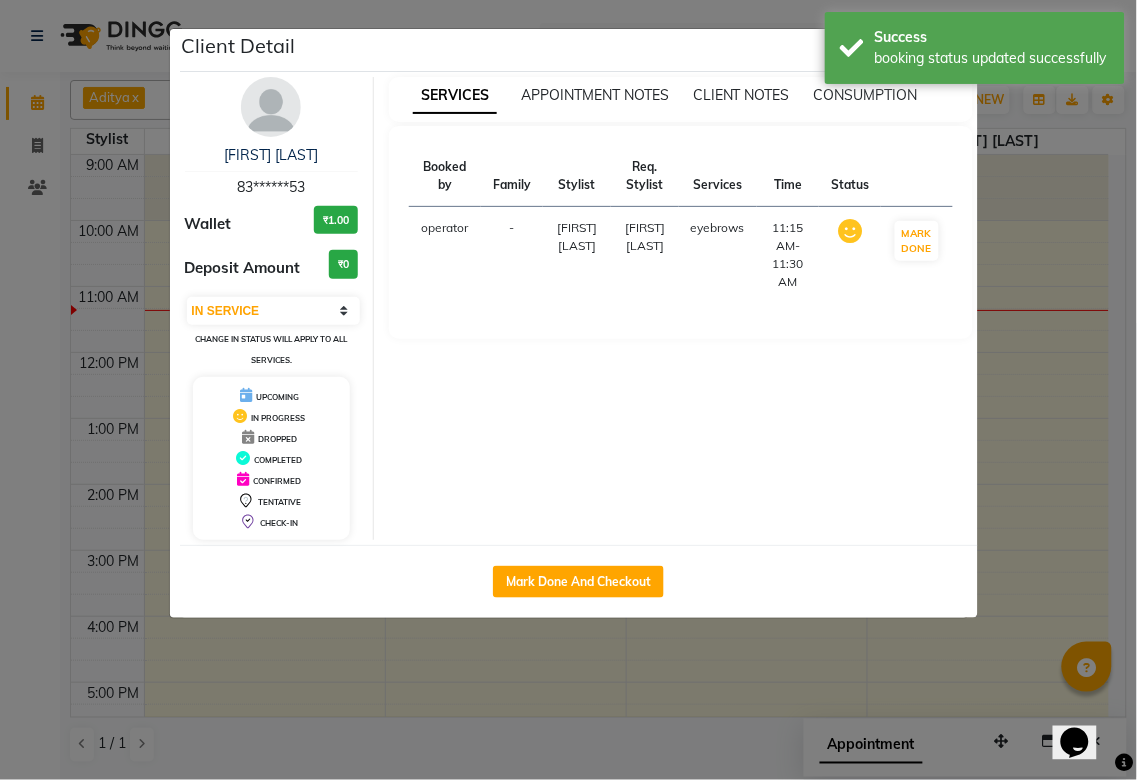 click on "Client Detail  [FIRST] [LAST]   [PHONE] Wallet ₹1.00 Deposit Amount  ₹0  Select IN SERVICE CONFIRMED TENTATIVE CHECK IN MARK DONE DROPPED UPCOMING Change in status will apply to all services. UPCOMING IN PROGRESS DROPPED COMPLETED CONFIRMED TENTATIVE CHECK-IN SERVICES APPOINTMENT NOTES CLIENT NOTES CONSUMPTION Booked by Family Stylist Req. Stylist Services Time Status  operator  - [FIRST] [LAST] [FIRST] [LAST]   [TIME] - [TIME]   MARK DONE   Mark Done And Checkout" 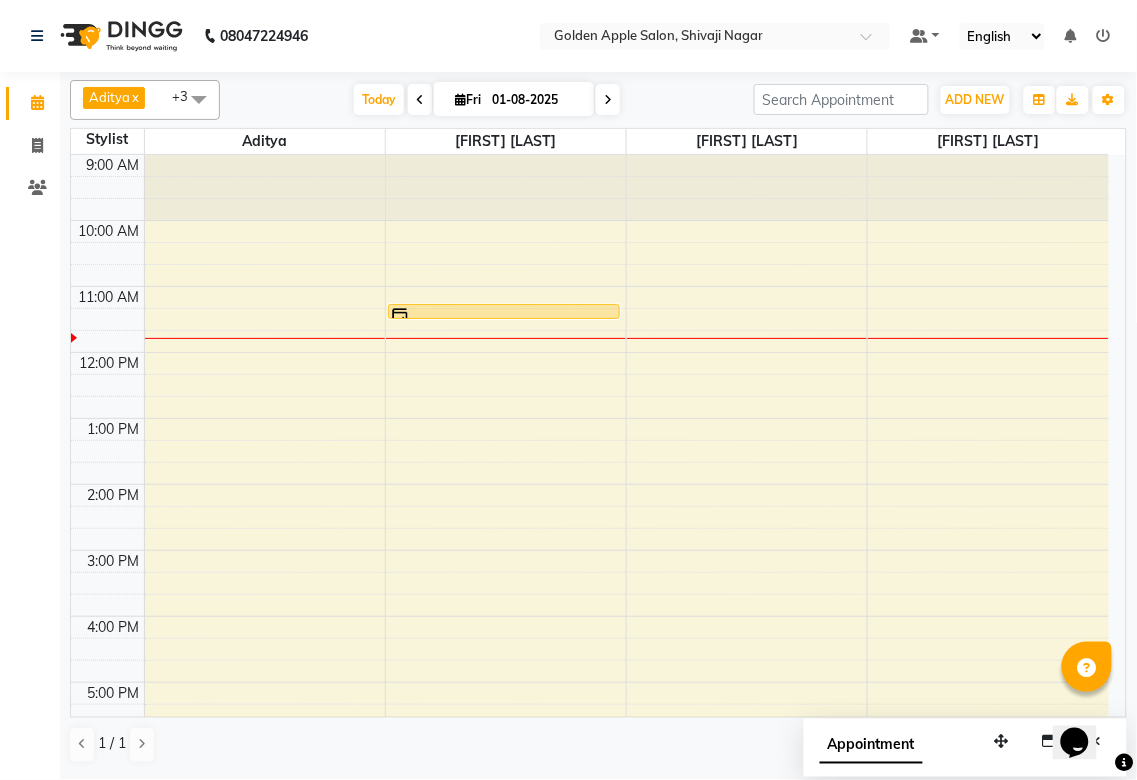 click on "[FIRST] [LAST] x [FIRST] [LAST] x [FIRST] [LAST] x [FIRST] [LAST]  +3 Select All [FIRST] [LAST] [FIRST] [LAST] [FIRST] [LAST] [FIRST] [LAST] operator [FIRST] [LAST]  Today  Fri 01-08-2025 Toggle Dropdown Add Appointment Add Invoice Add Expense Add Client Toggle Dropdown Add Appointment Add Invoice Add Expense Add Client Toggle Dropdown Add Appointment Add Invoice Add Expense Add Client ADD NEW Toggle Dropdown Add Appointment Add Invoice Add Expense Add Client [FIRST] x [FIRST] [LAST] x [FIRST] [LAST] x [FIRST] [LAST]  +3 Select All [FIRST] [LAST] [FIRST] [LAST] [FIRST] [LAST] [FIRST] [LAST] operator [FIRST] [LAST]  Group By  Staff View   Room View  View as Vertical  Vertical - Week View  Horizontal  Horizontal - Week View  List  Toggle Dropdown Calendar Settings Manage Tags   Arrange Stylists   Reset Stylists  Full Screen  Show Available Stylist  Appointment Form Zoom 75% Staff/Room Display Count 5 Stylist [FIRST] [FIRST] [LAST] [FIRST] [LAST] [TIME] [TIME] [TIME] [TIME] [TIME] [TIME] [TIME] [TIME] [TIME] [TIME] [TIME] [TIME] [TIME]" 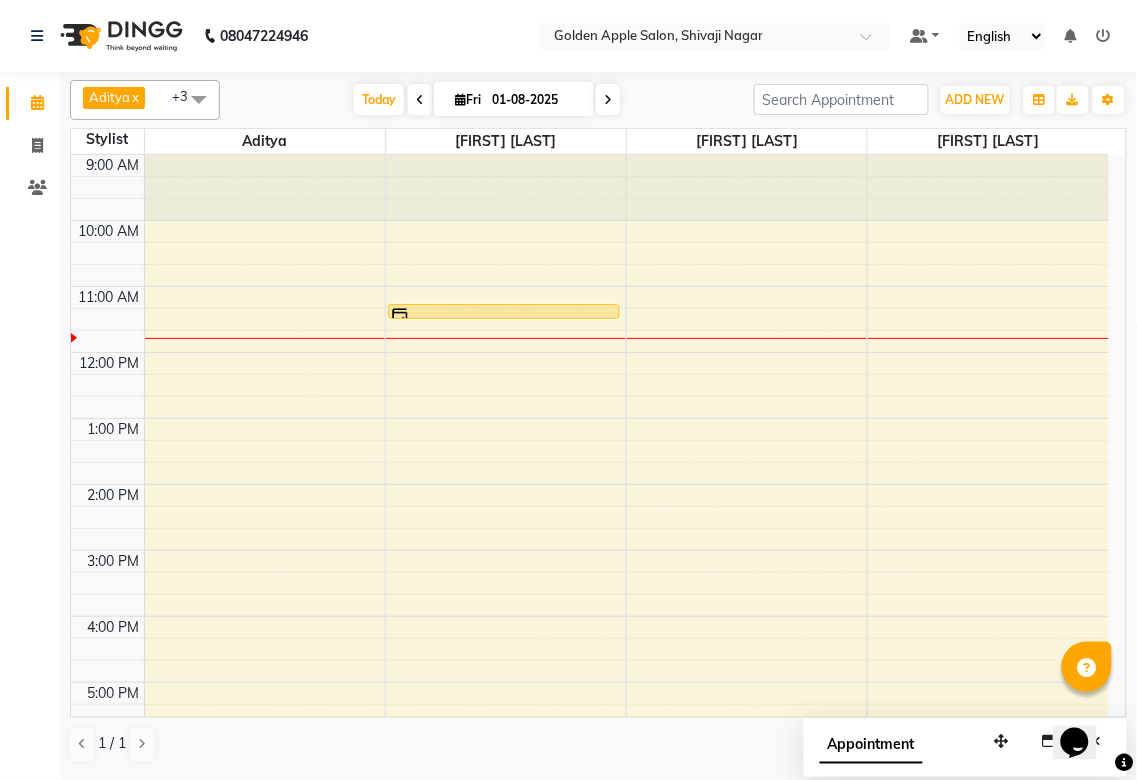 click on "[TIME] [TIME] [TIME] [TIME] [TIME] [TIME] [TIME] [TIME] [TIME] [TIME] [TIME] [TIME] [TIME]     [FIRST] [LAST], TK01, [TIME]-[TIME], eyebrows" at bounding box center [590, 583] 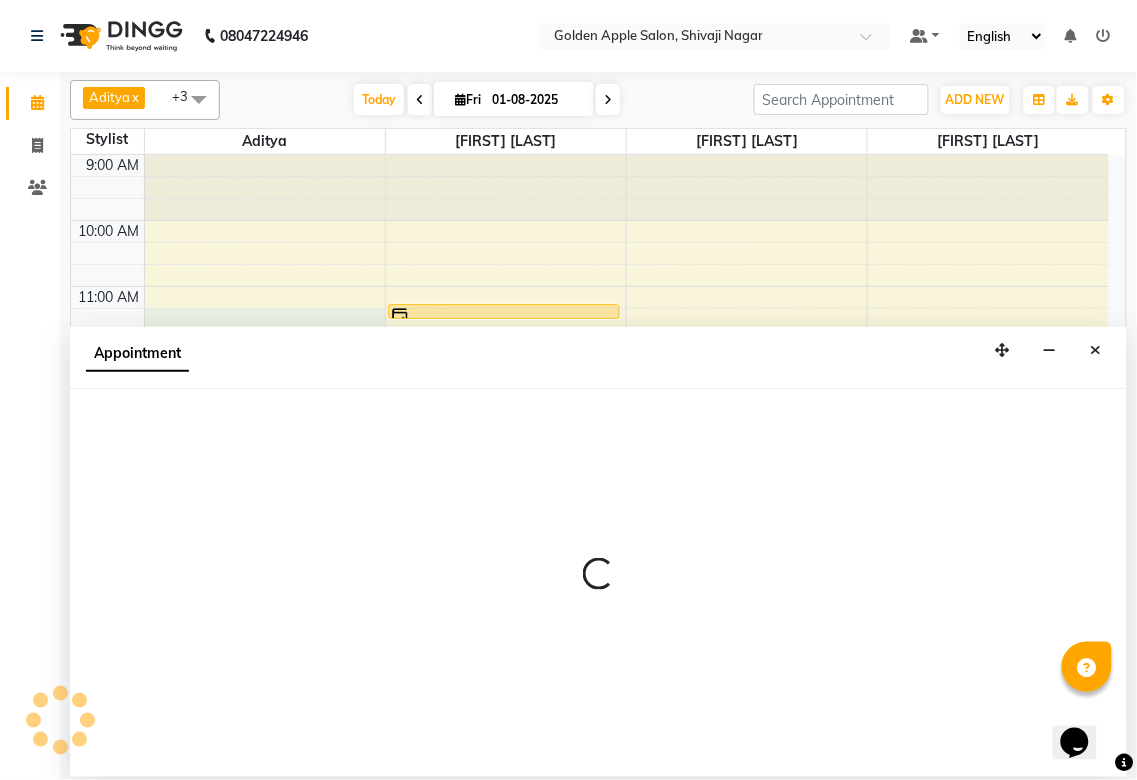 select on "54411" 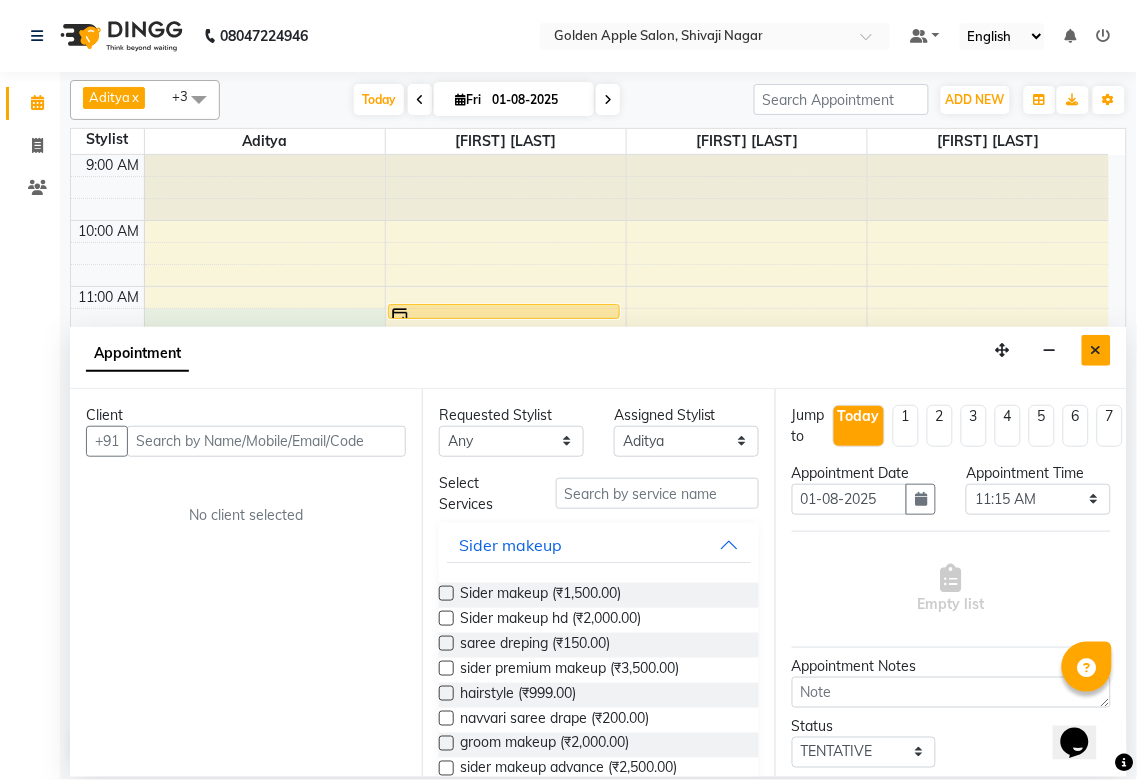 click at bounding box center [1096, 350] 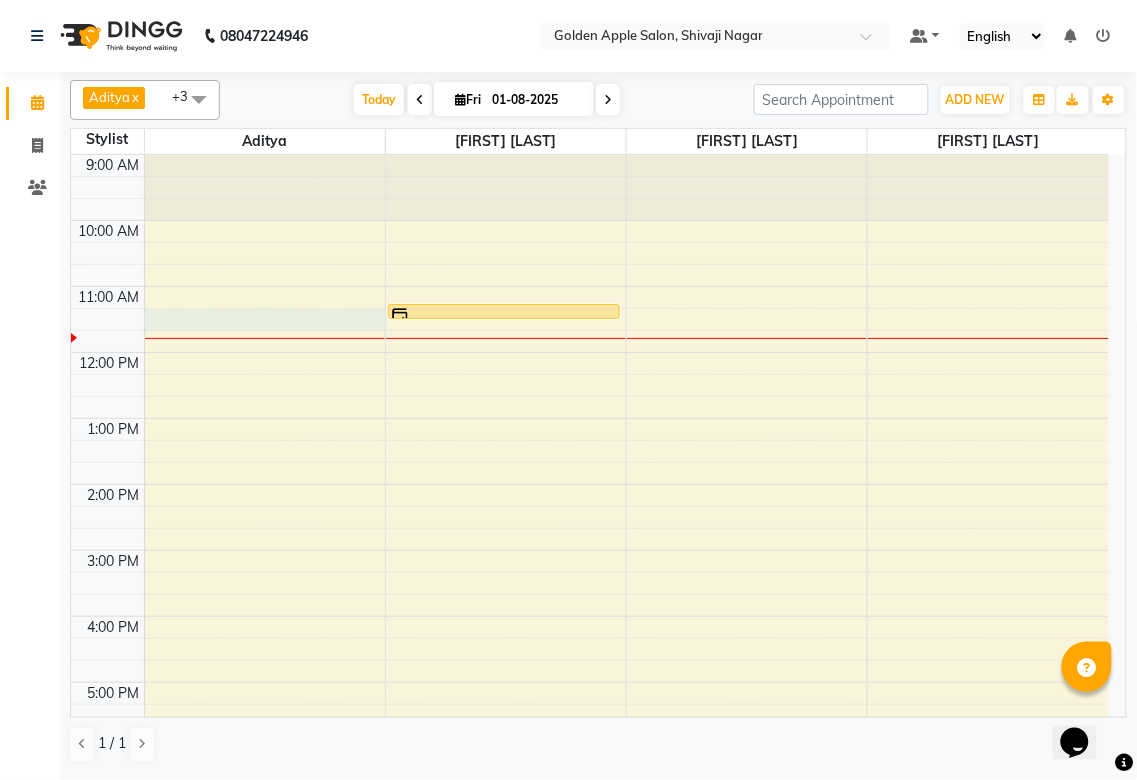 click on "[TIME] [TIME] [TIME] [TIME] [TIME] [TIME] [TIME] [TIME] [TIME] [TIME] [TIME] [TIME] [TIME]     [FIRST] [LAST], TK01, [TIME]-[TIME], eyebrows" at bounding box center (590, 583) 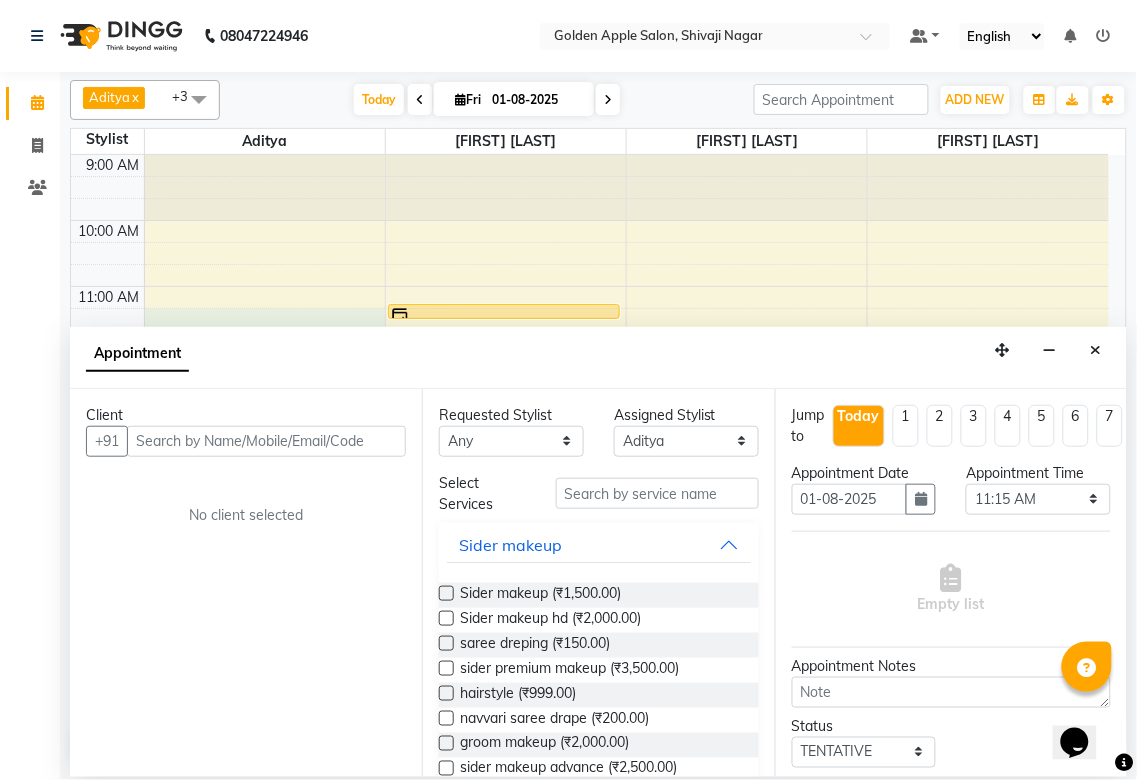 click at bounding box center (266, 441) 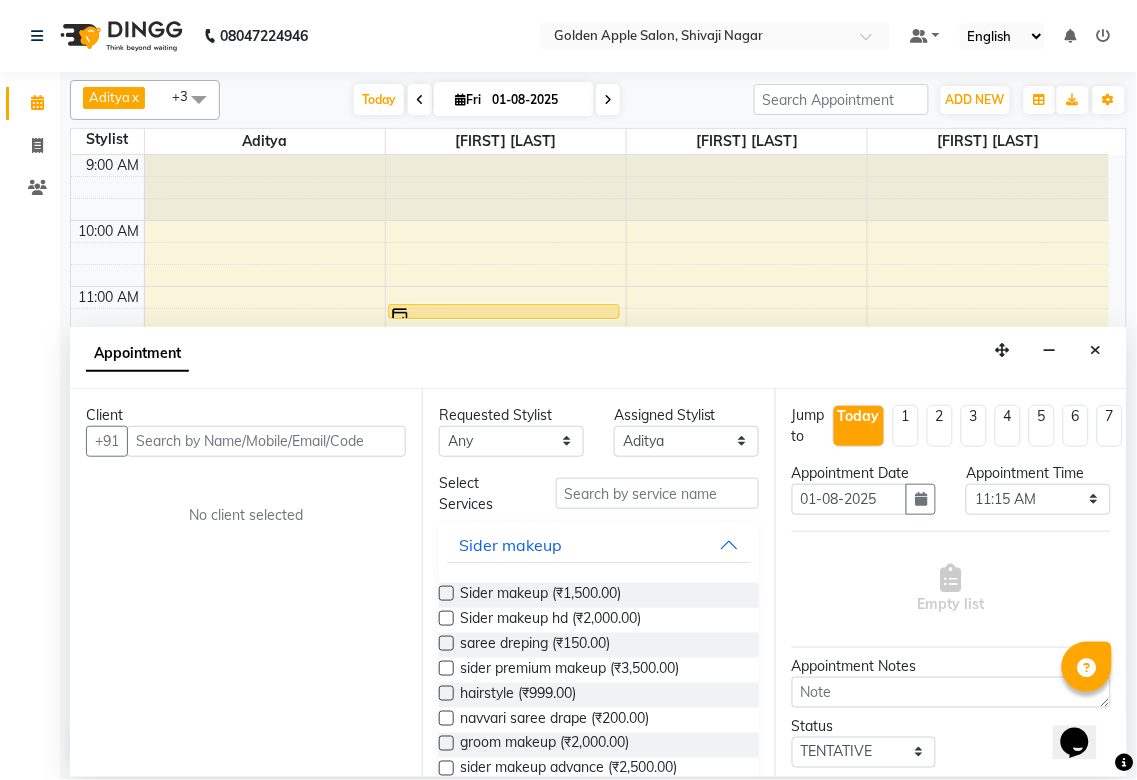 click at bounding box center [266, 441] 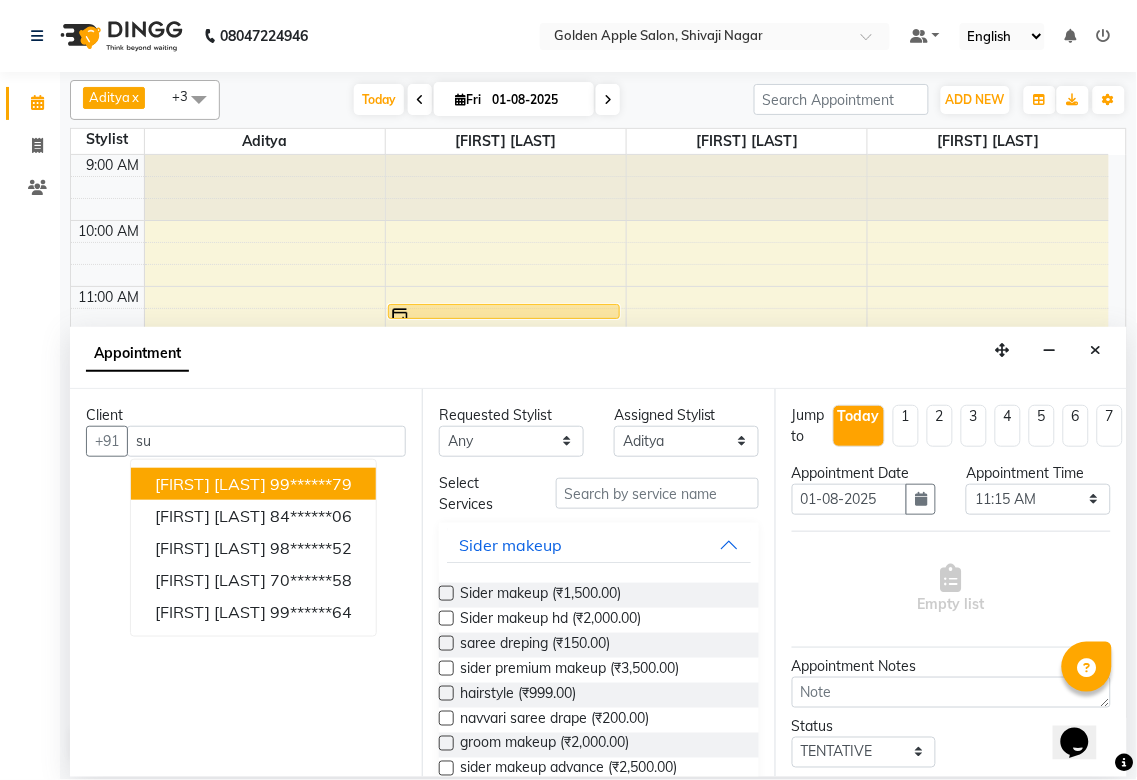 type on "s" 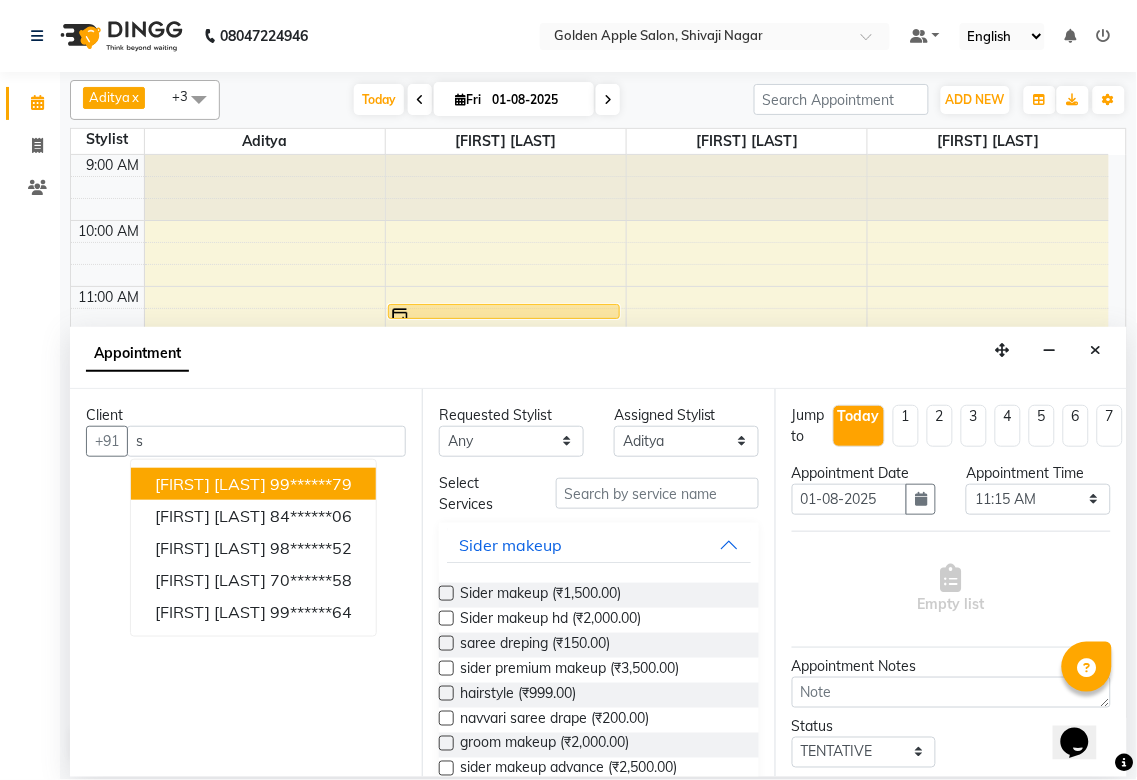 type 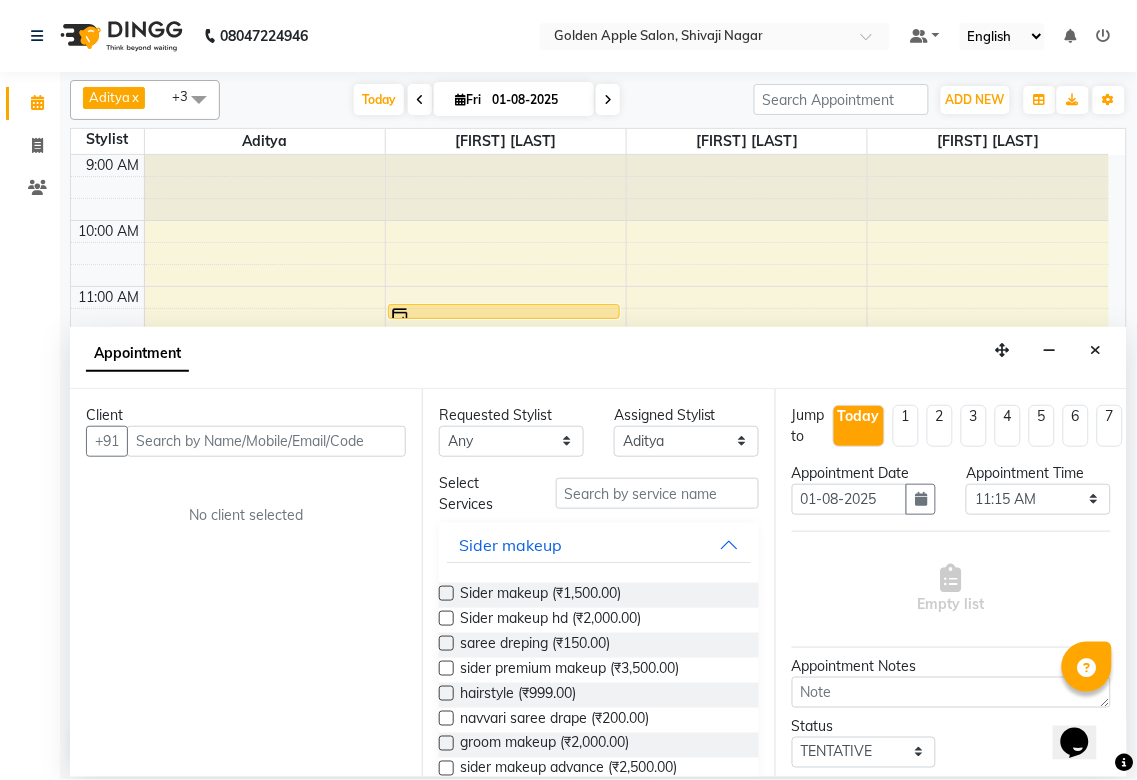 click on "[TIME] [TIME] [TIME] [TIME] [TIME] [TIME] [TIME] [TIME] [TIME] [TIME] [TIME] [TIME] [TIME]     [FIRST] [LAST], TK01, [TIME]-[TIME], eyebrows" at bounding box center [590, 583] 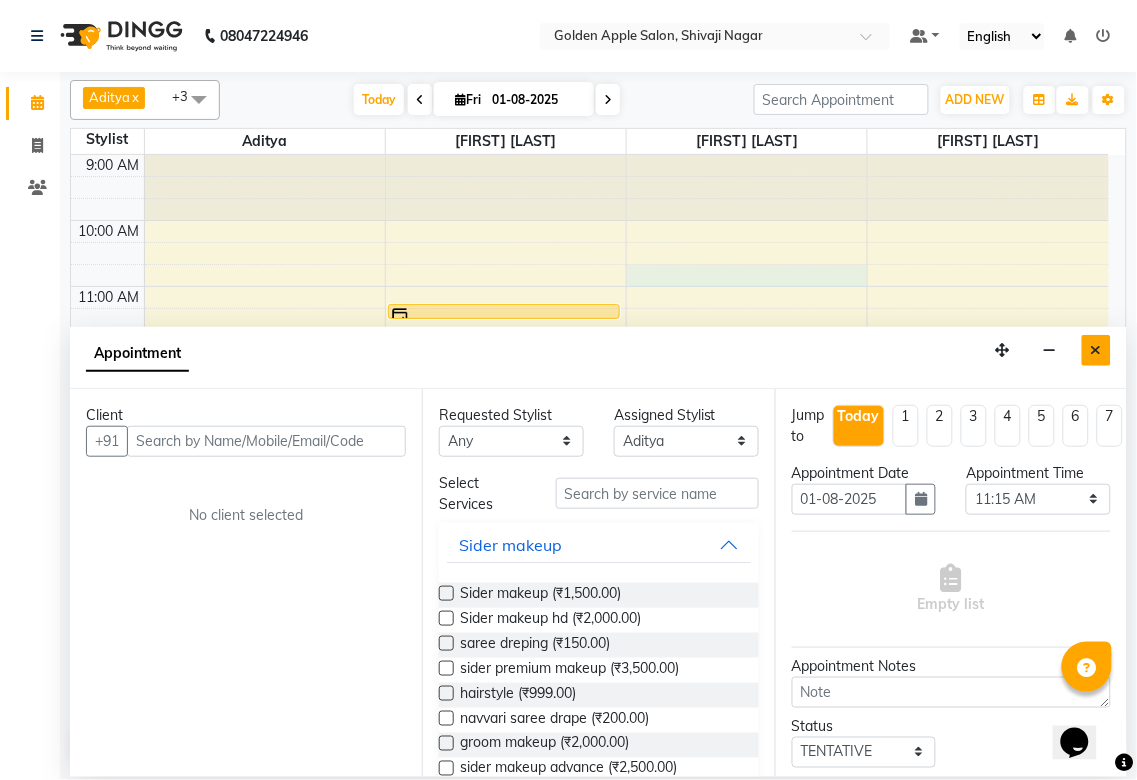 click at bounding box center [1096, 350] 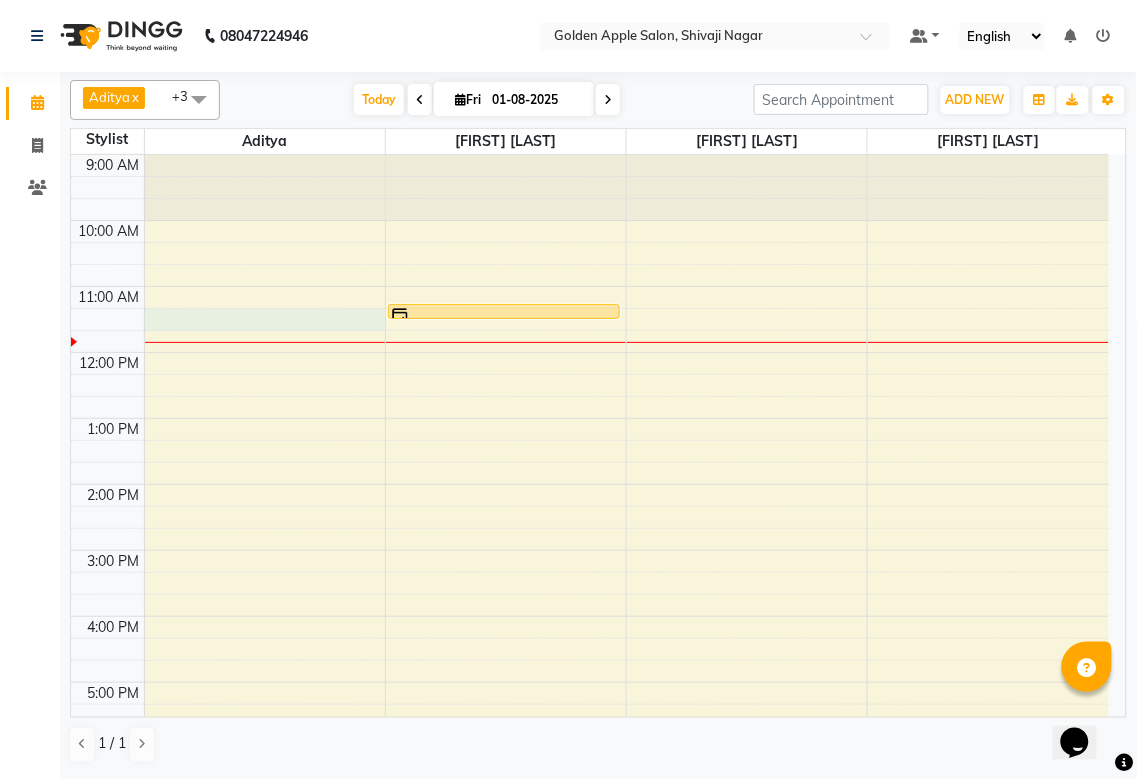 click on "[TIME] [TIME] [TIME] [TIME] [TIME] [TIME] [TIME] [TIME] [TIME] [TIME] [TIME] [TIME] [TIME]     [FIRST] [LAST], TK01, [TIME]-[TIME], eyebrows" at bounding box center [590, 583] 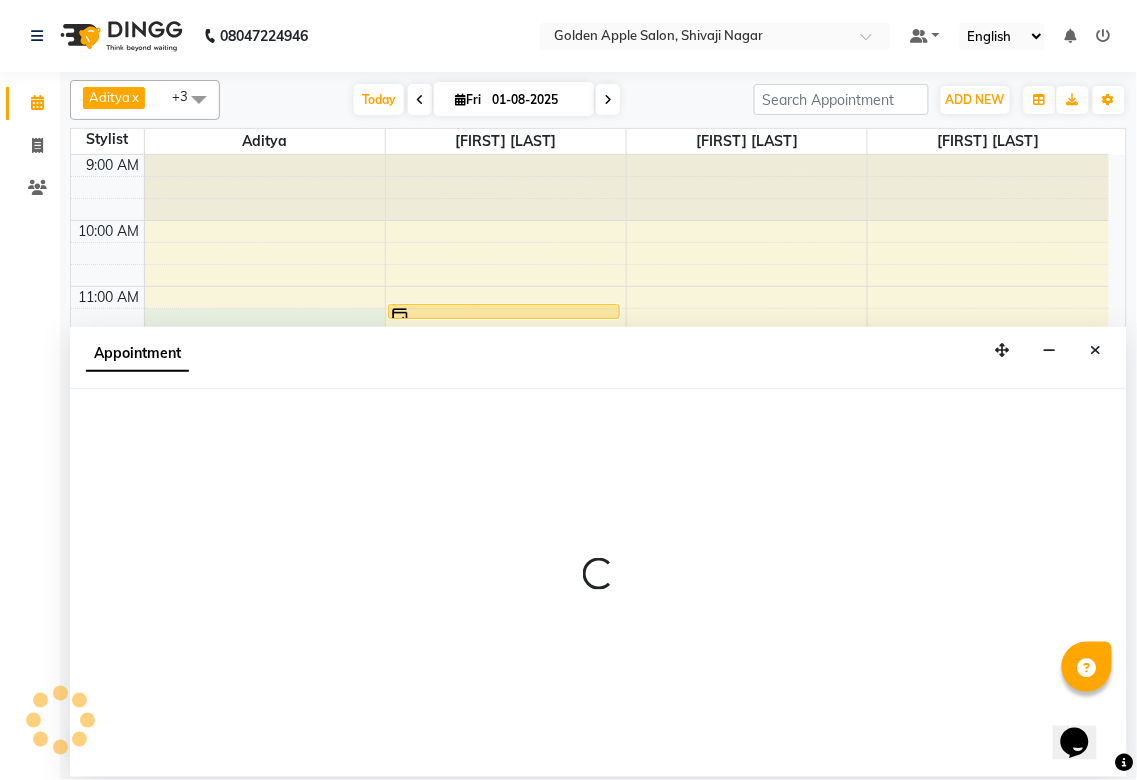 select on "54411" 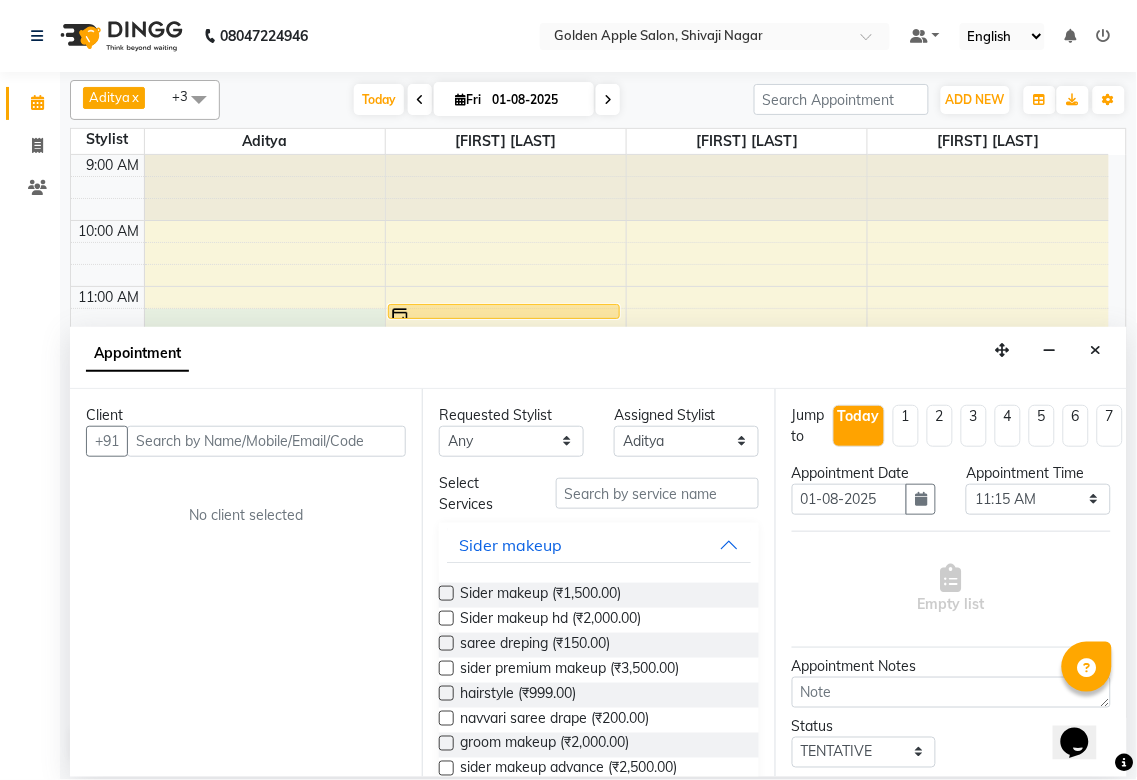 click at bounding box center [266, 441] 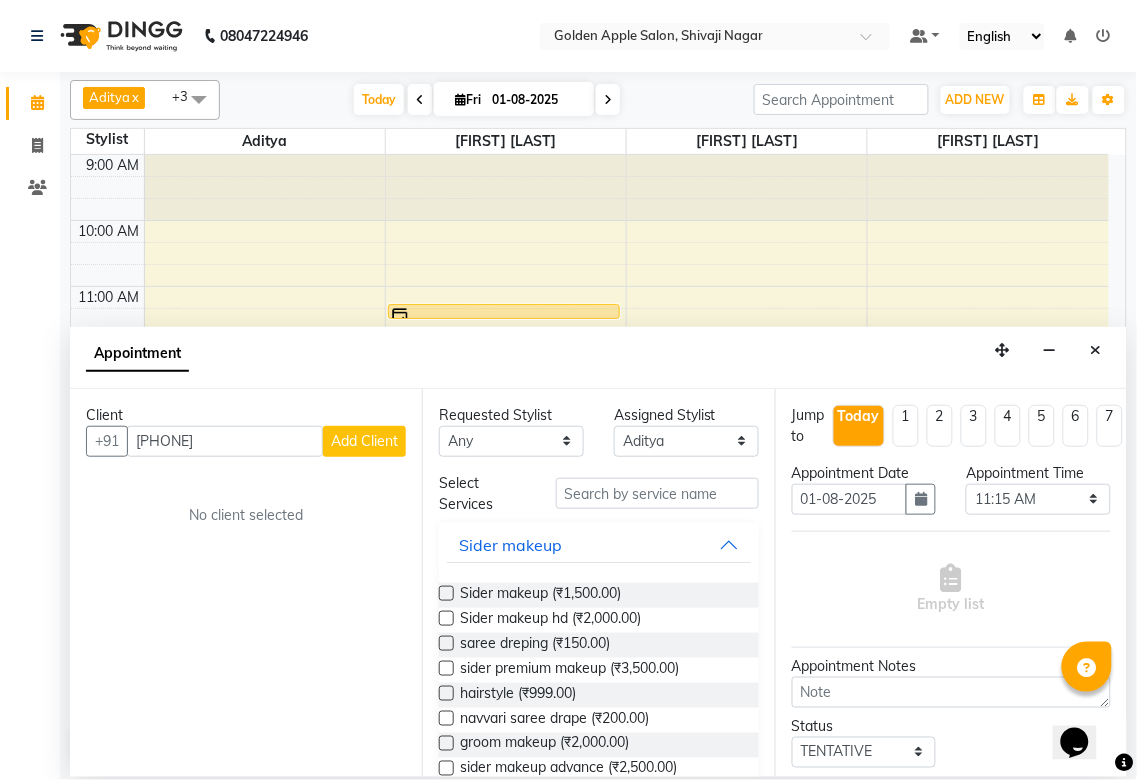 type on "[PHONE]" 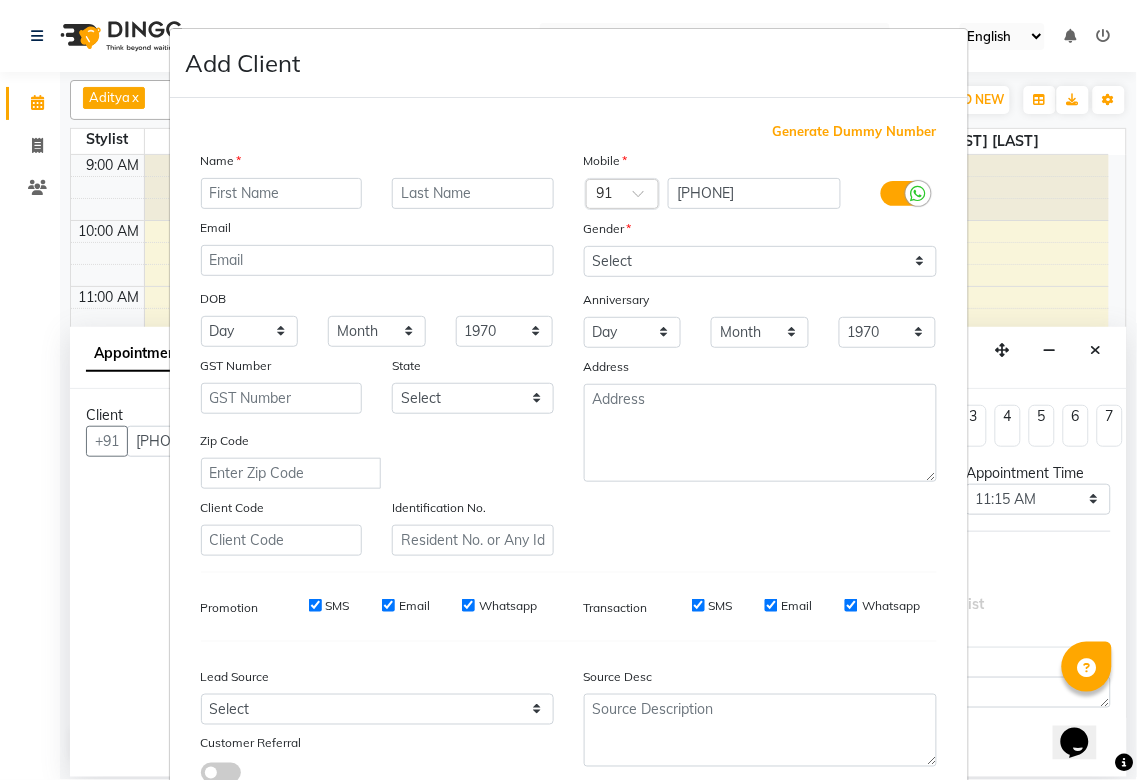 click at bounding box center [282, 193] 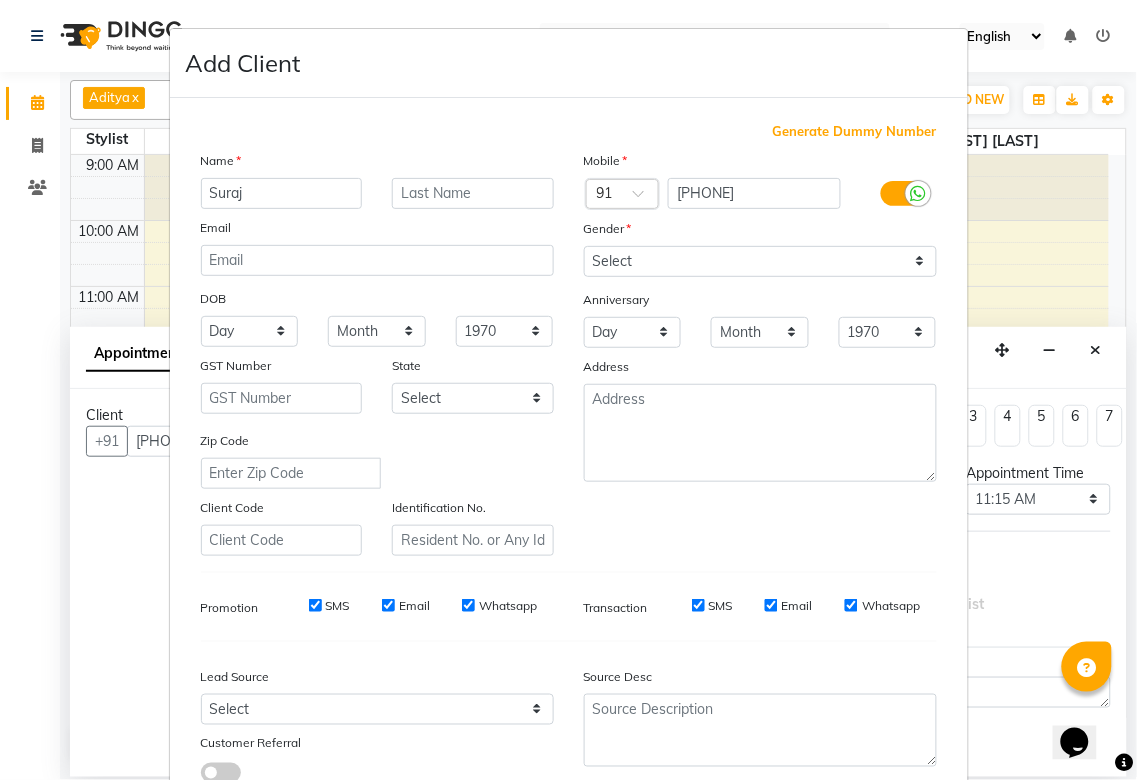 type on "Suraj" 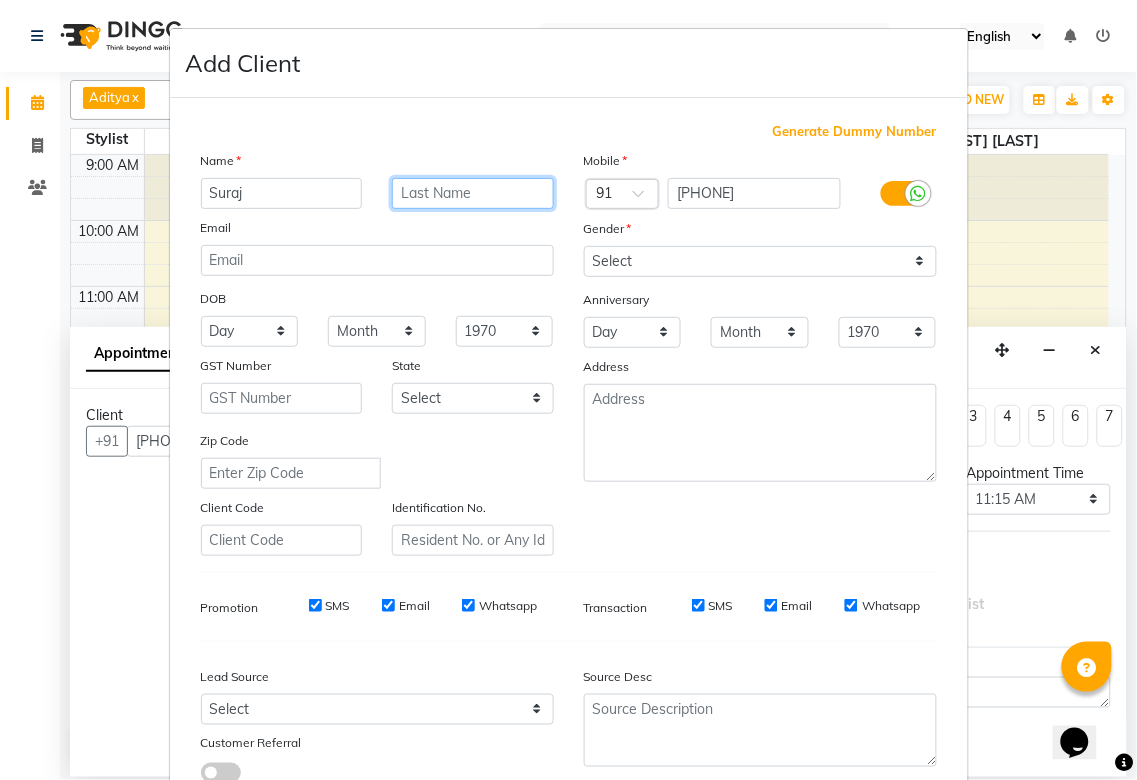click at bounding box center (473, 193) 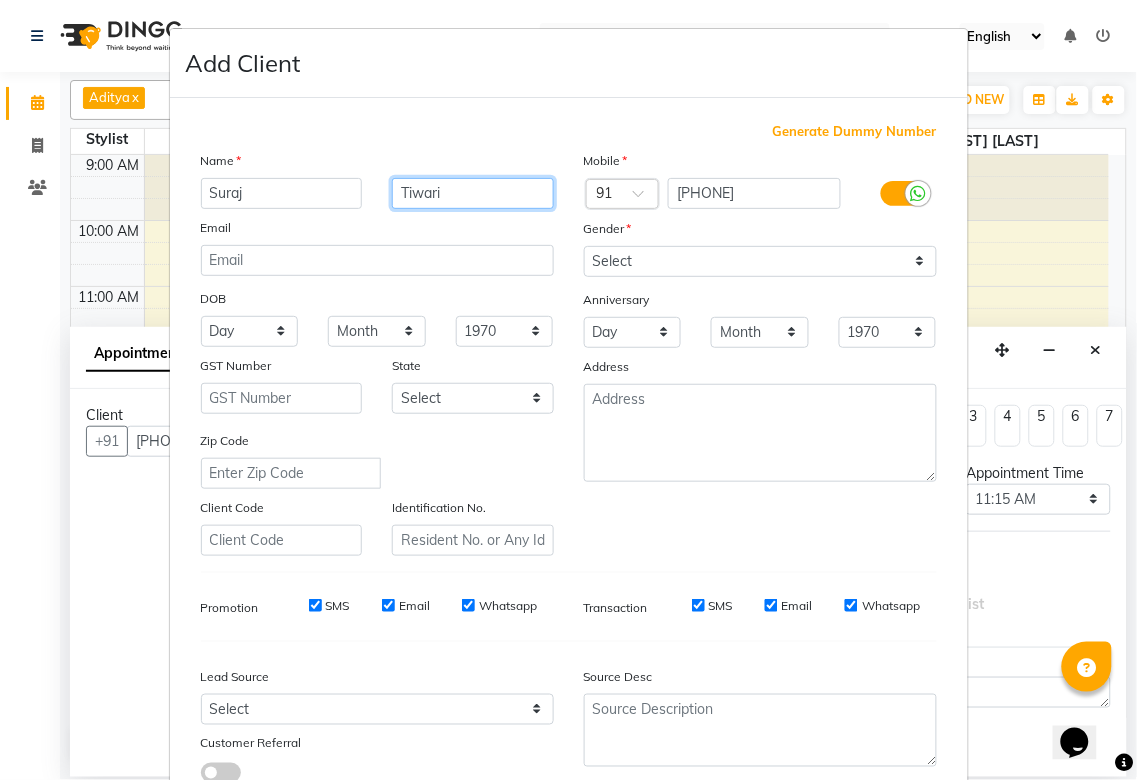 type on "Tiwari" 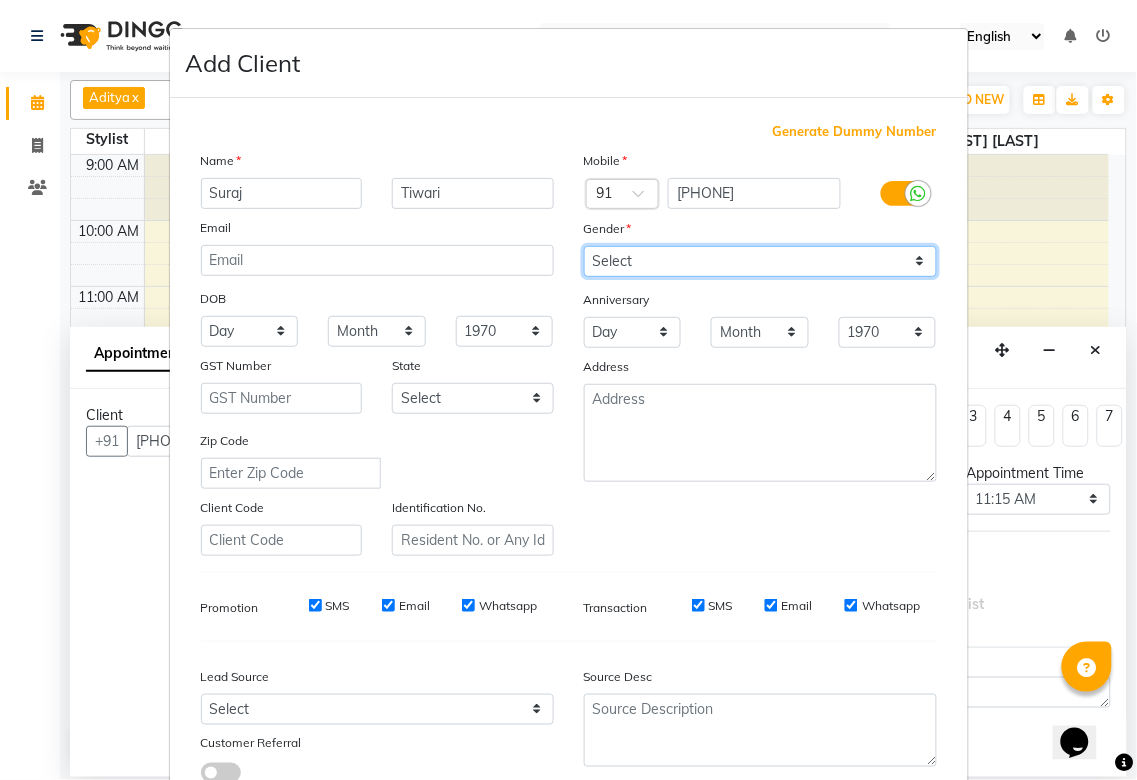 click on "Select Male Female Other Prefer Not To Say" at bounding box center (760, 261) 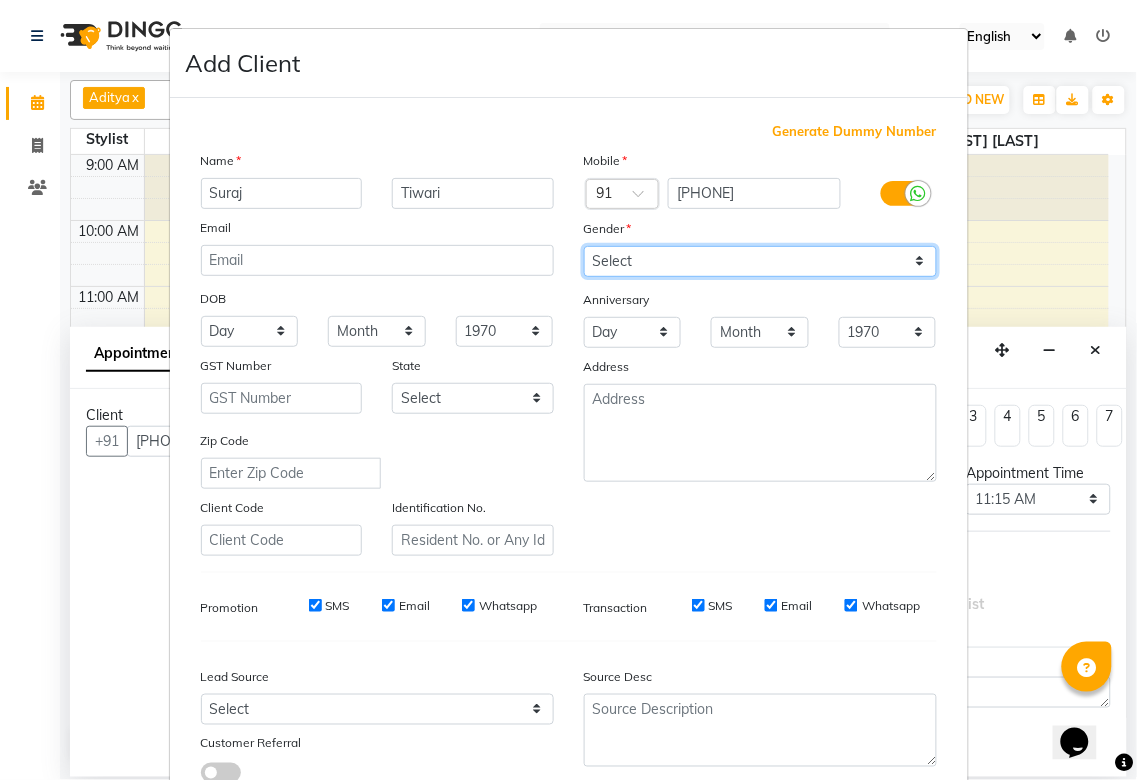 select on "male" 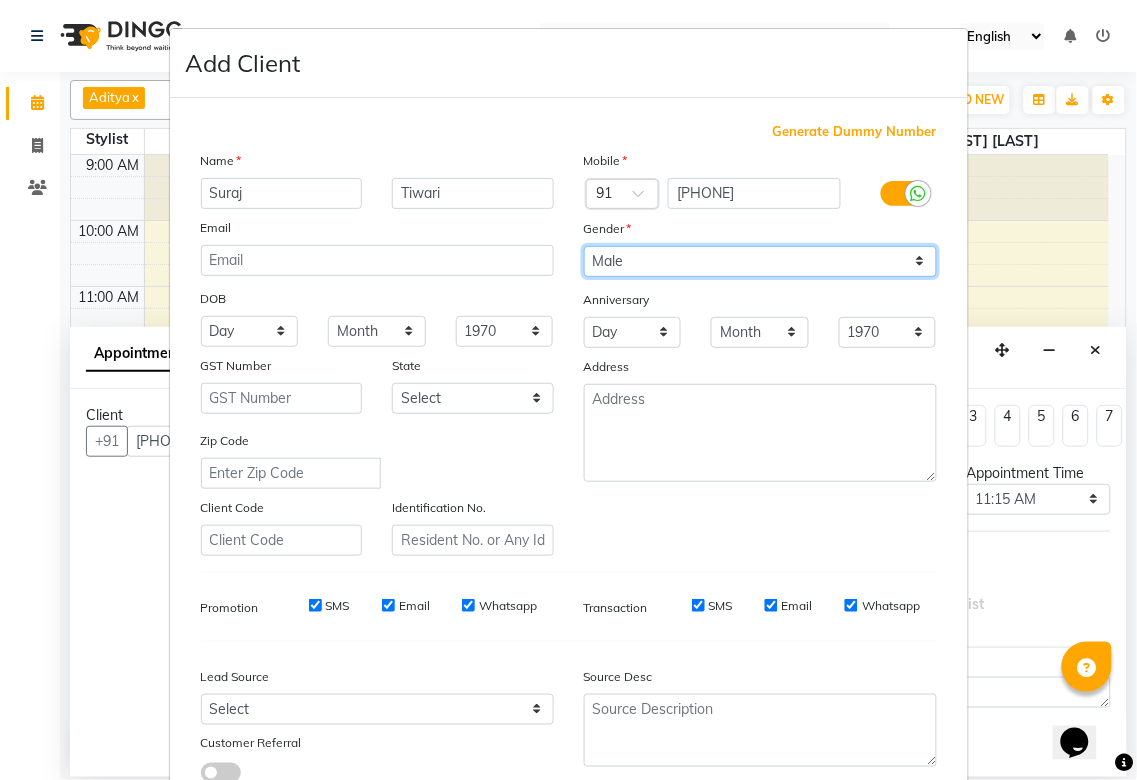 click on "Select Male Female Other Prefer Not To Say" at bounding box center (760, 261) 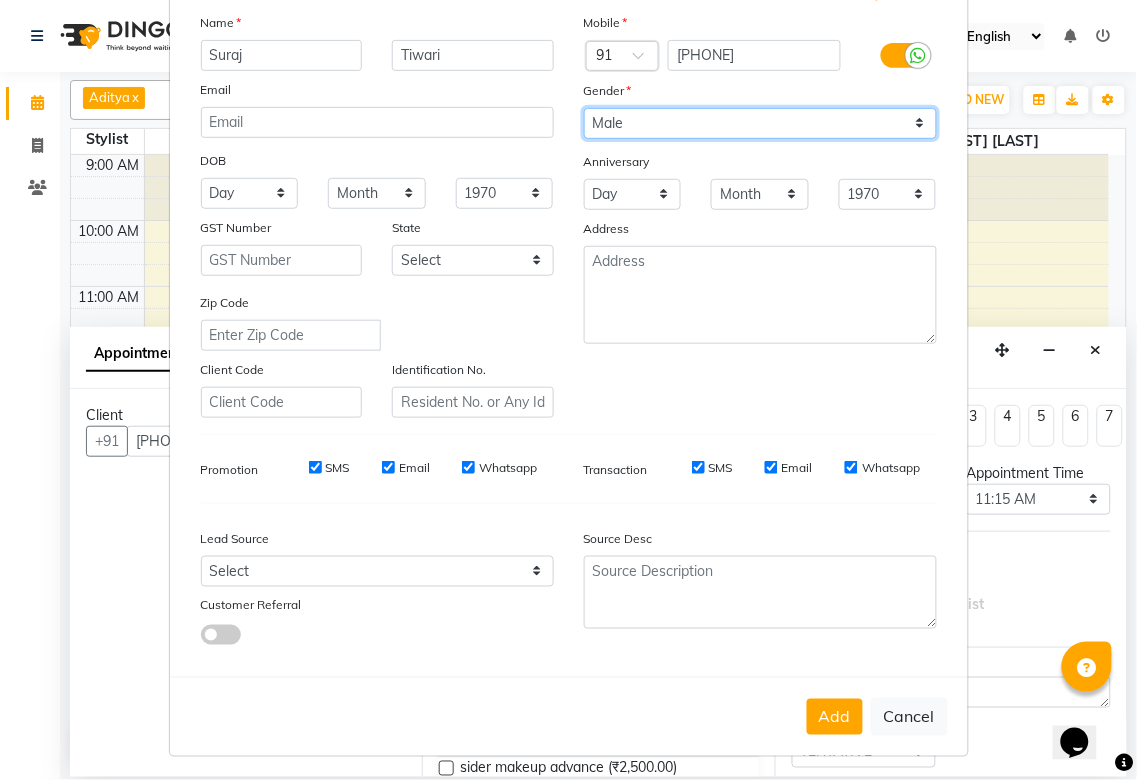scroll, scrollTop: 144, scrollLeft: 0, axis: vertical 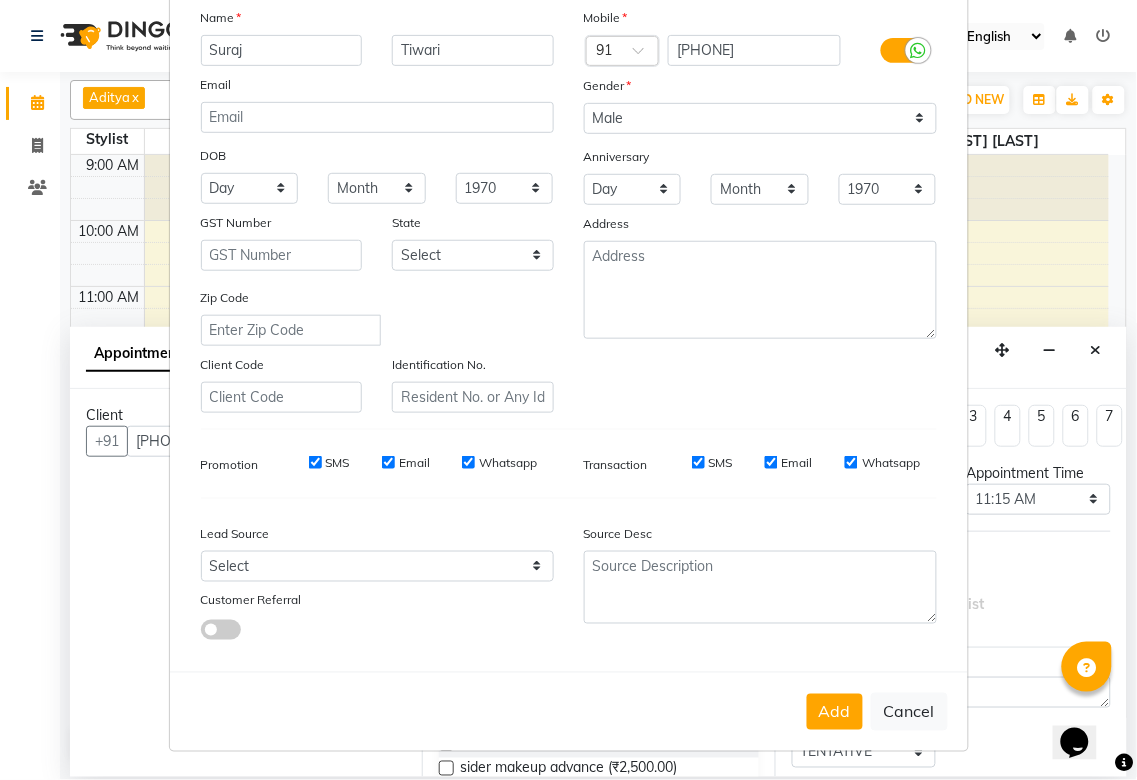 click on "Add" at bounding box center (835, 712) 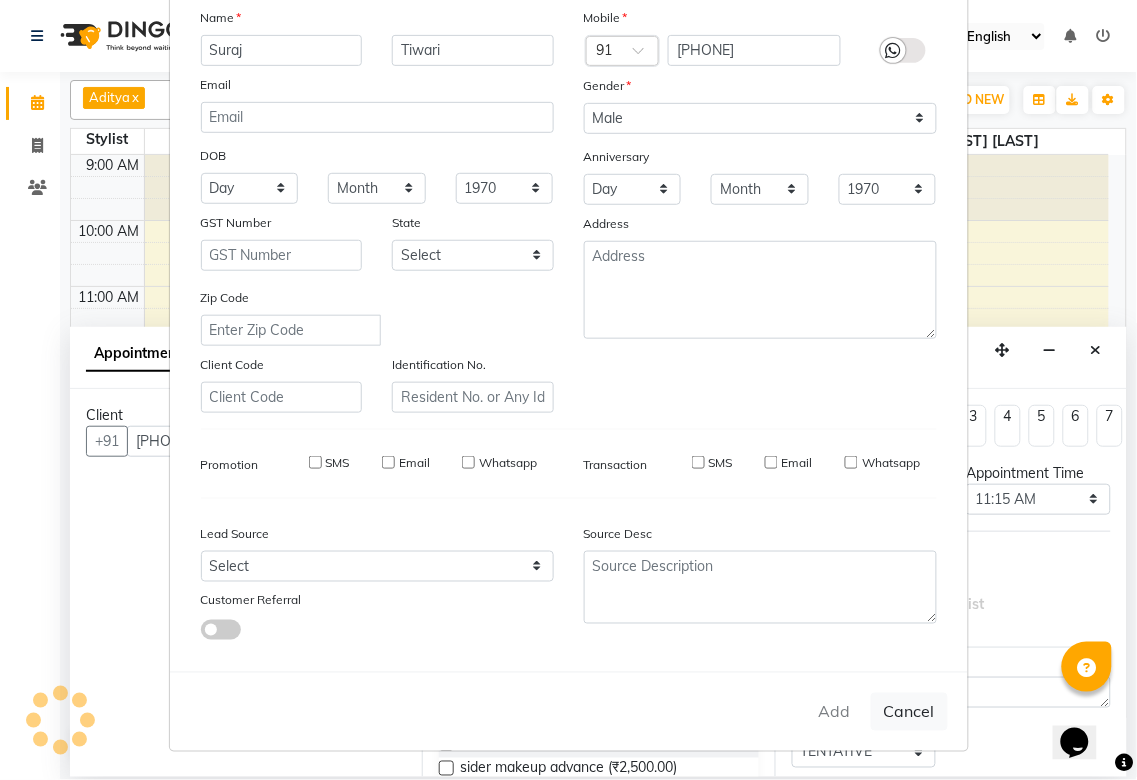 type on "91******49" 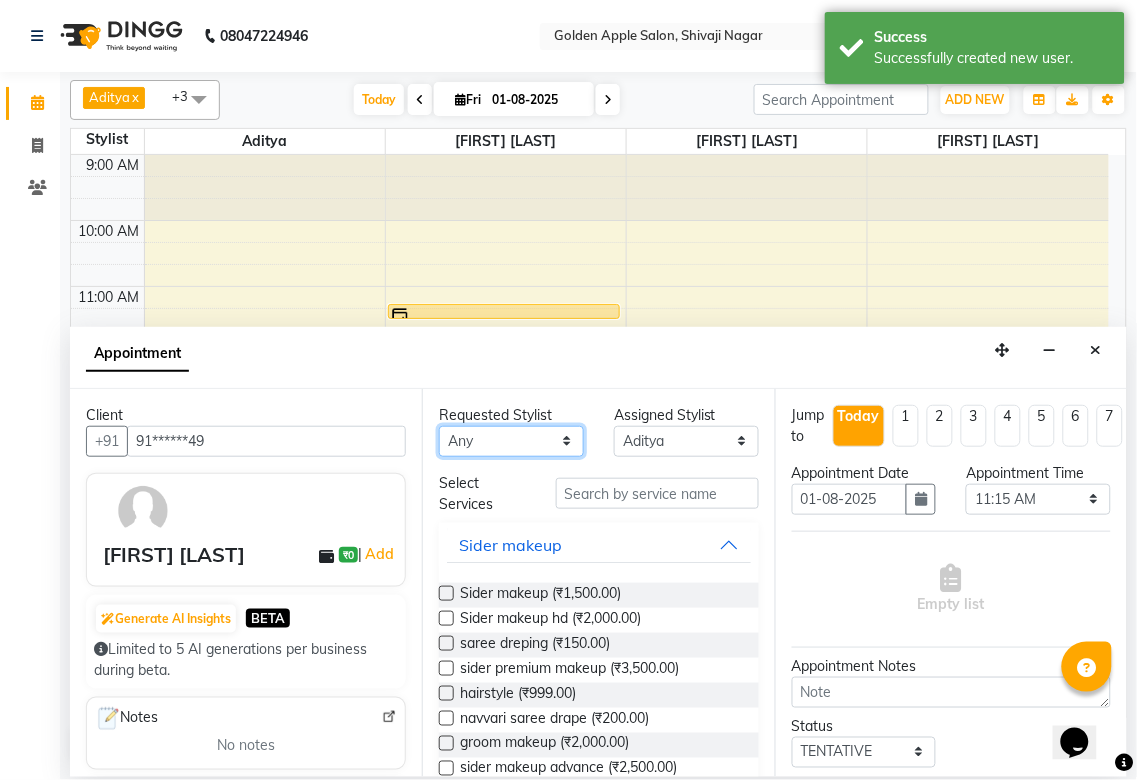 click on "Any [FIRST] [LAST] [FIRST] [LAST] [FIRST] [LAST] operator [FIRST] [LAST]" at bounding box center [511, 441] 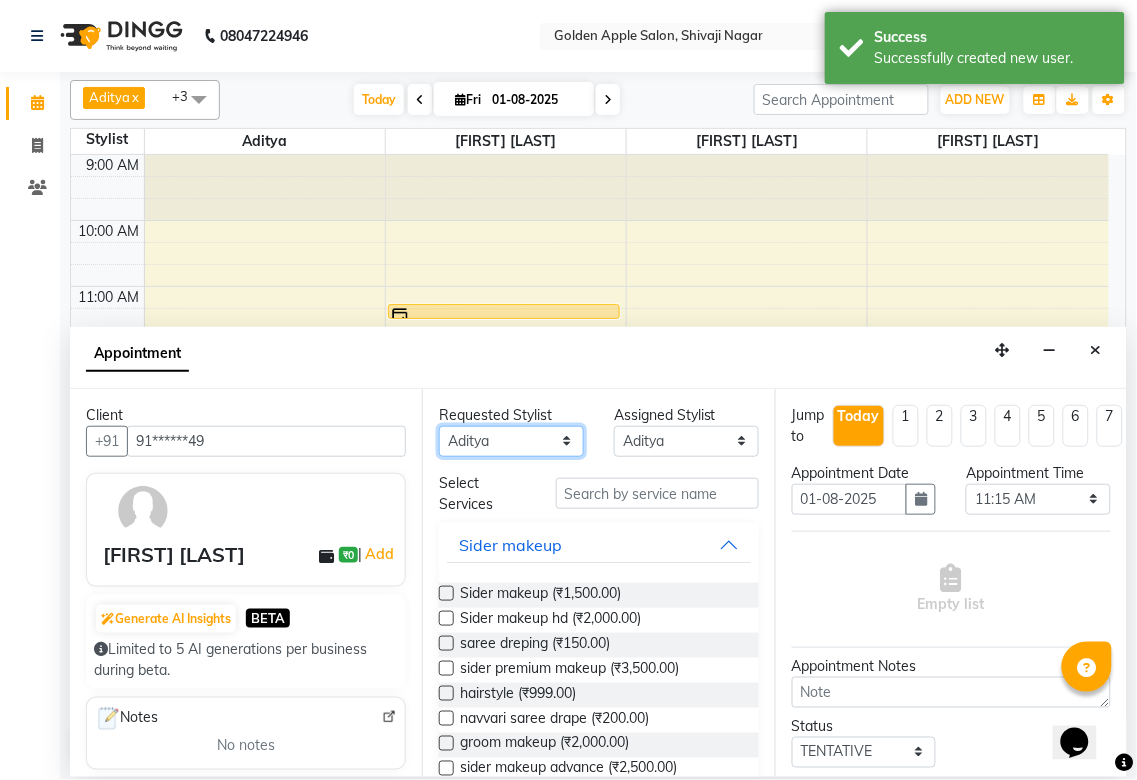 click on "Any [FIRST] [LAST] [FIRST] [LAST] [FIRST] [LAST] operator [FIRST] [LAST]" at bounding box center [511, 441] 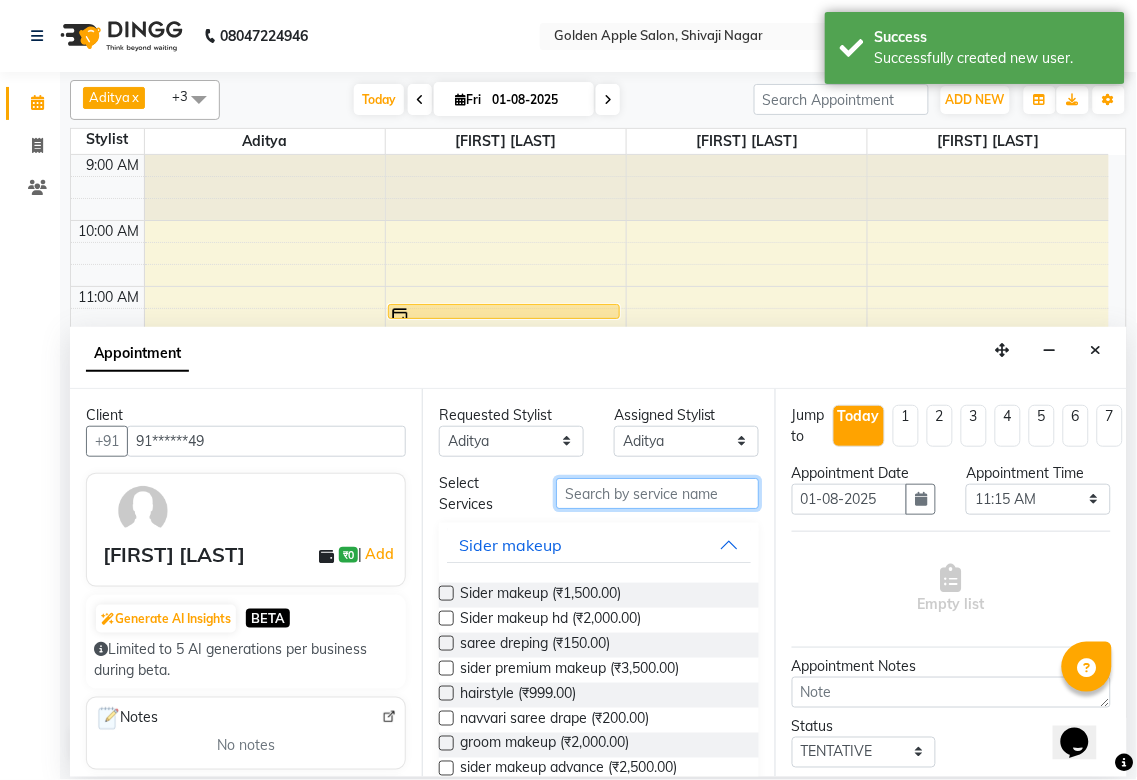 click at bounding box center [657, 493] 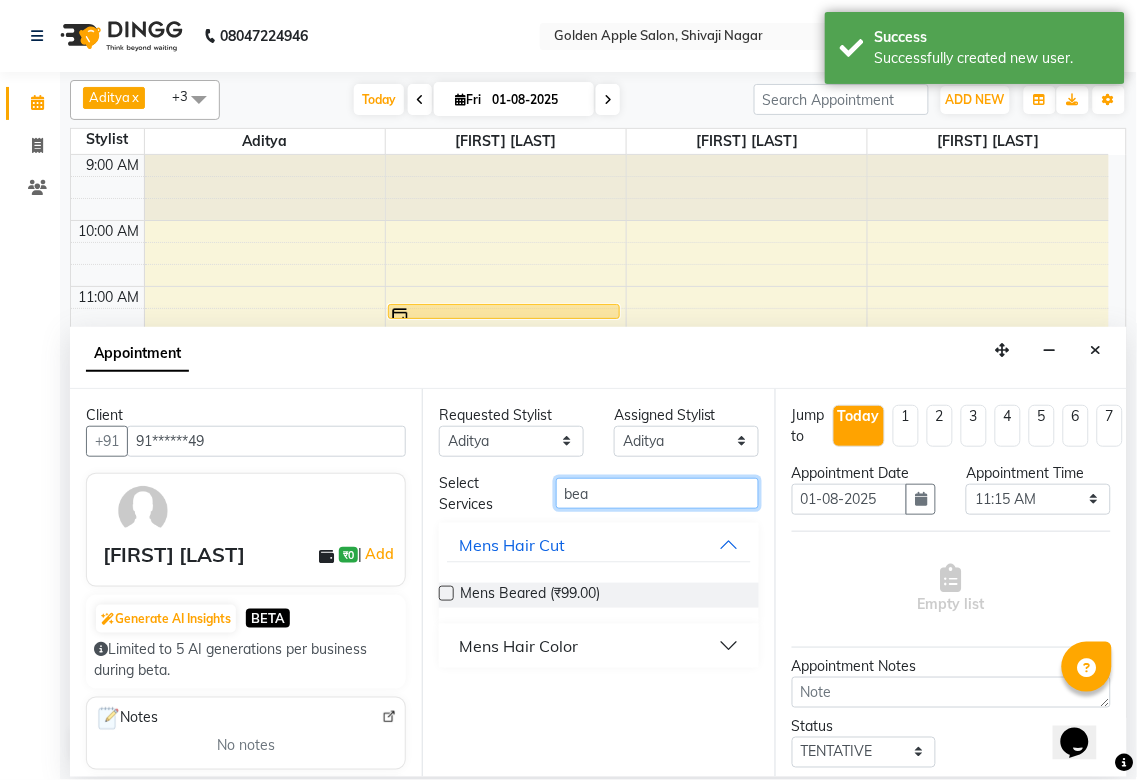 type on "bea" 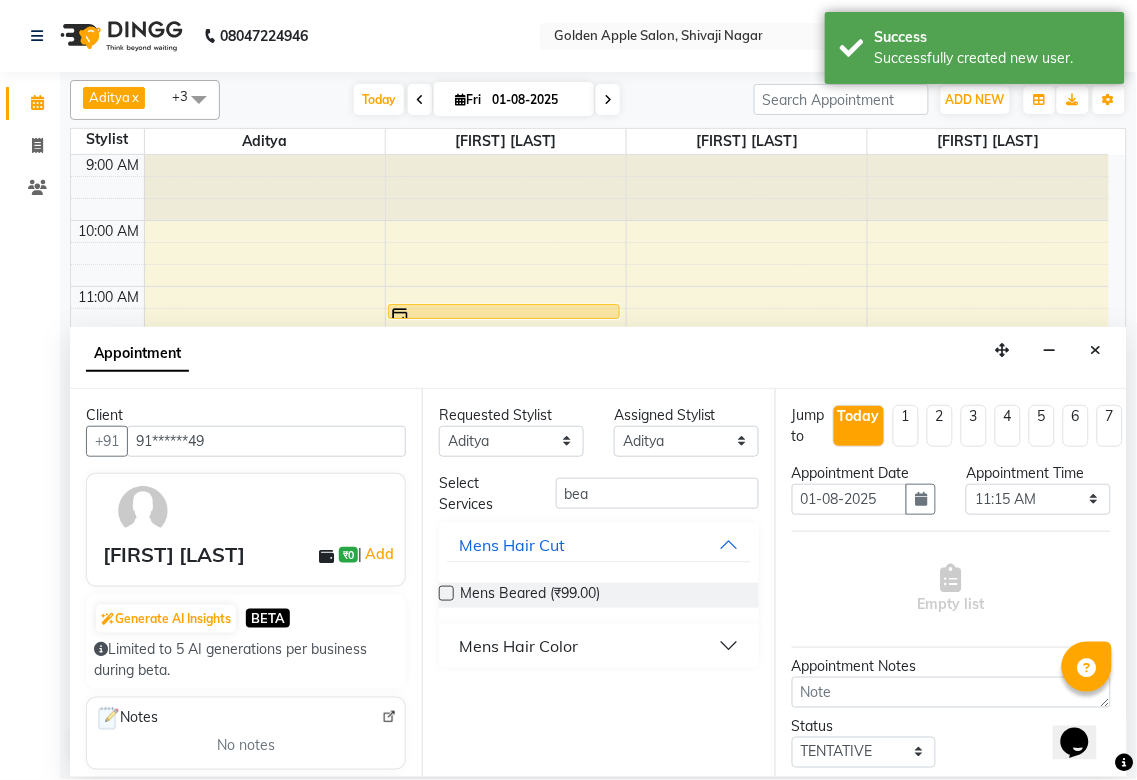 click at bounding box center [446, 593] 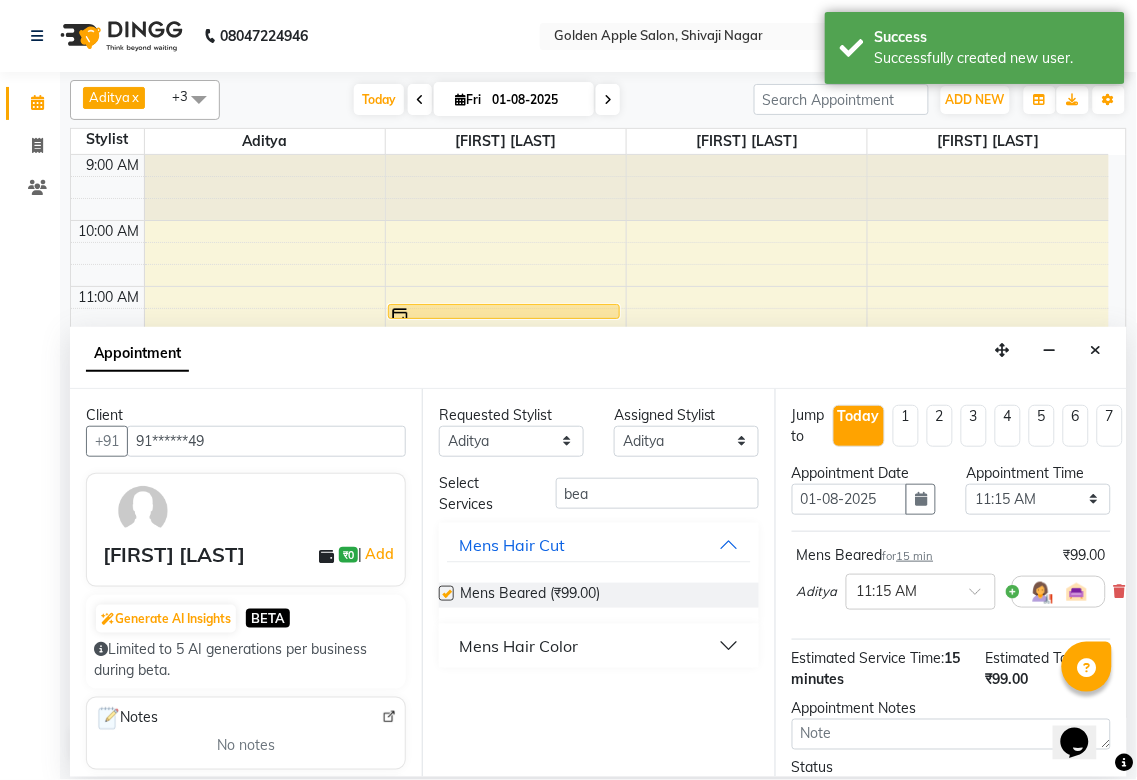 checkbox on "false" 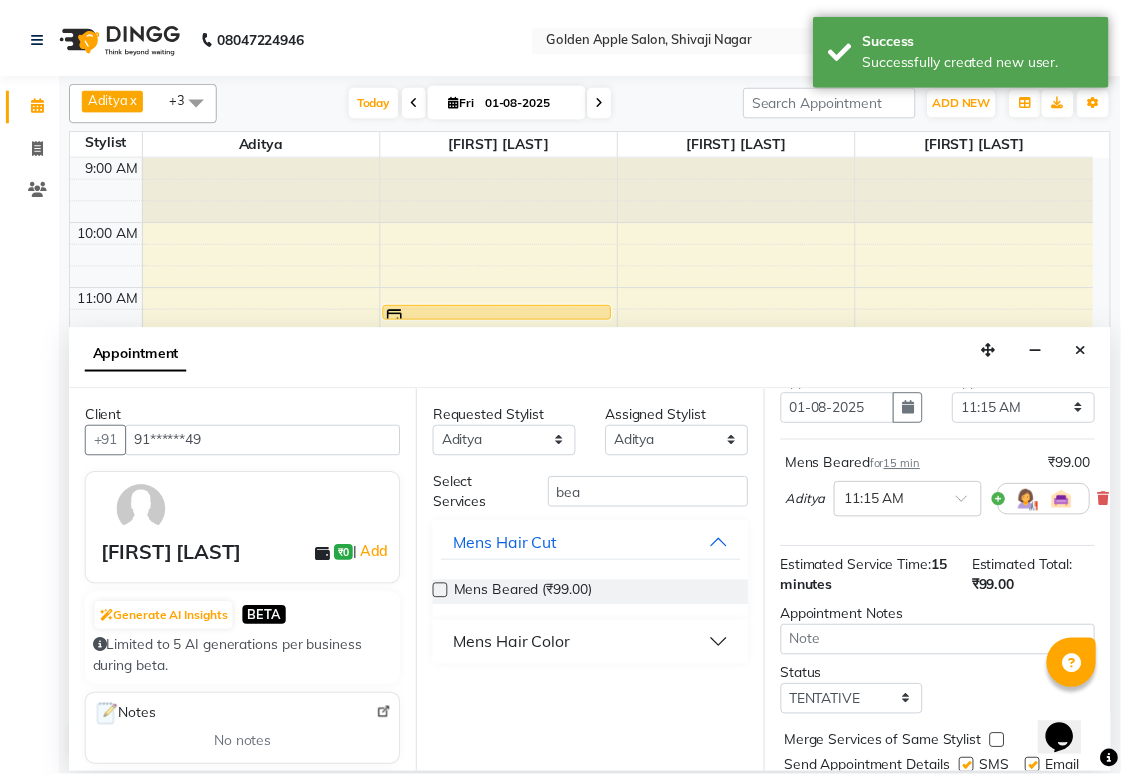 scroll, scrollTop: 193, scrollLeft: 0, axis: vertical 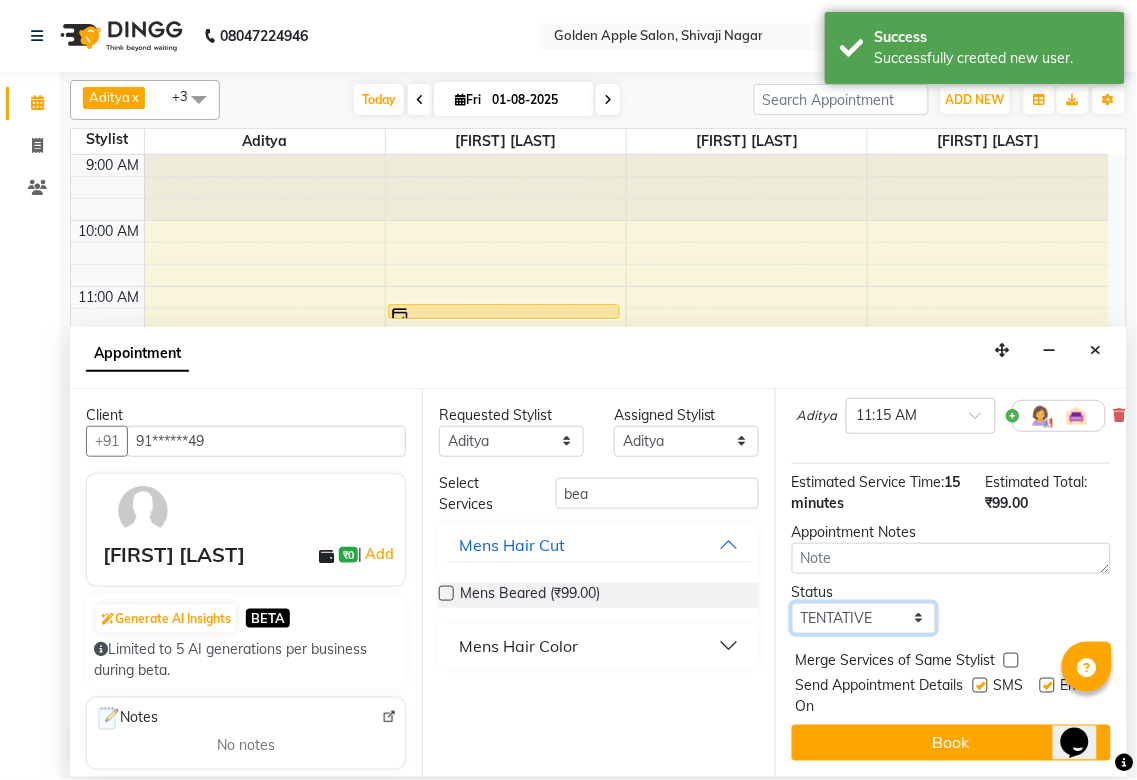 click on "Select TENTATIVE CONFIRM CHECK-IN UPCOMING" at bounding box center [864, 618] 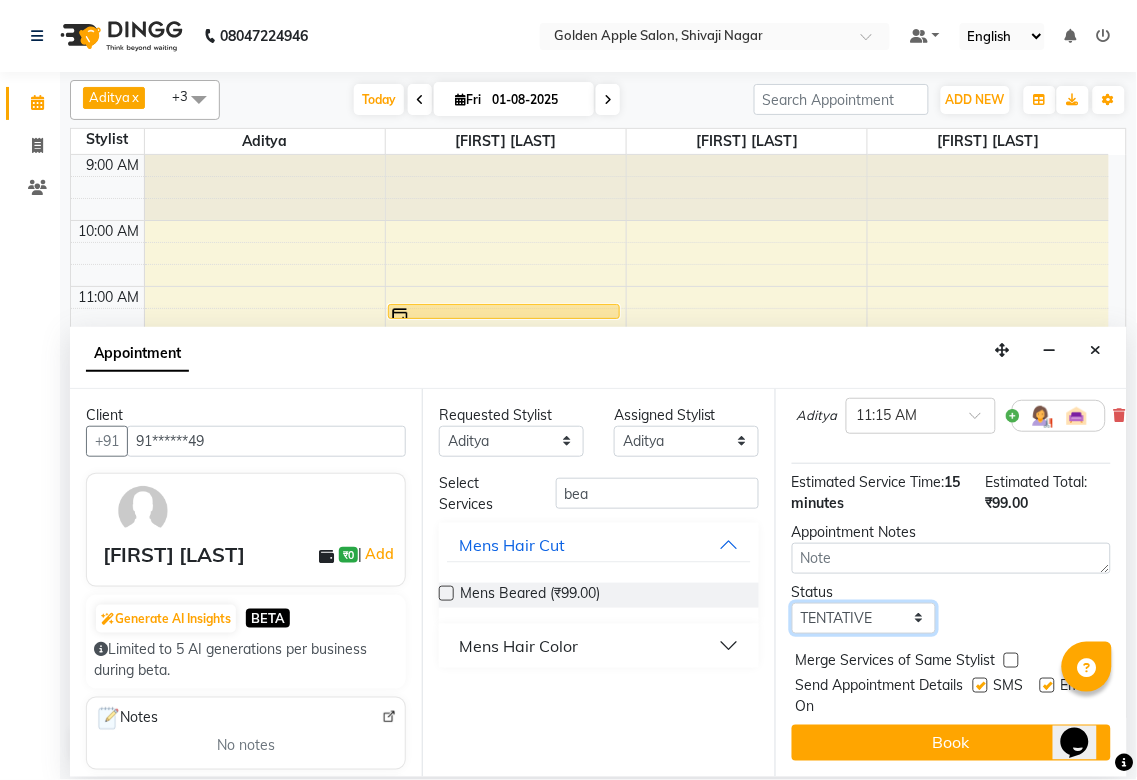 select on "confirm booking" 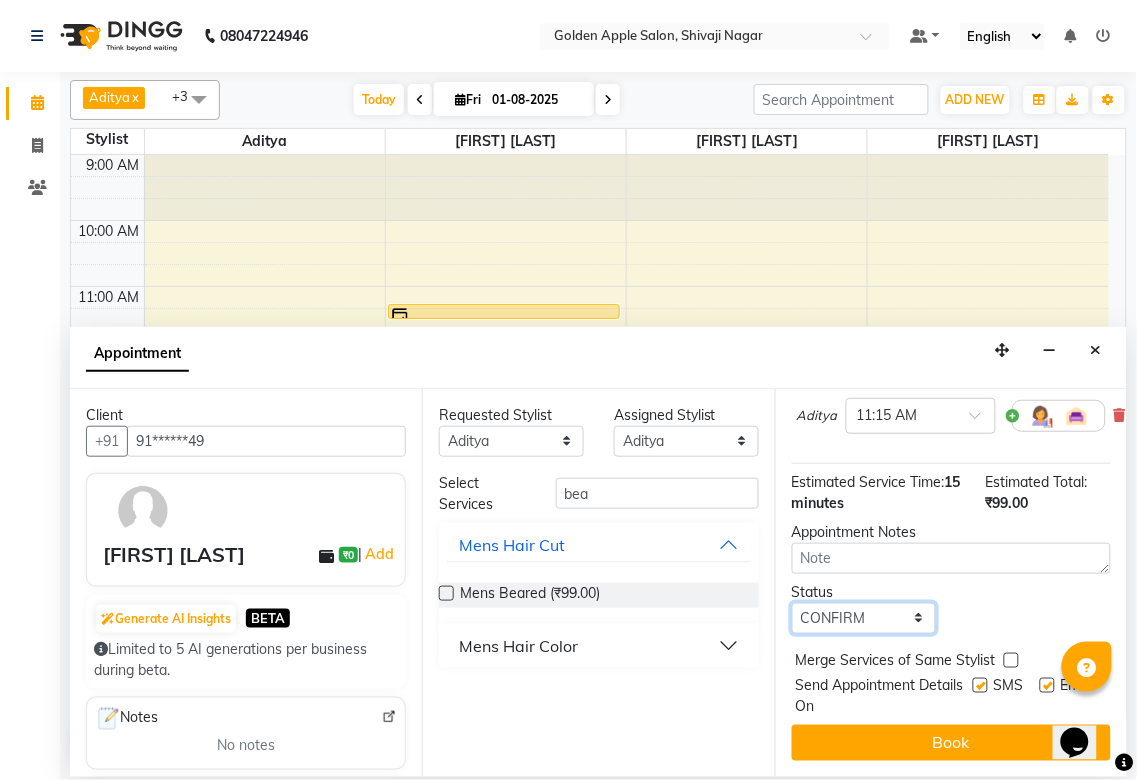 click on "Select TENTATIVE CONFIRM CHECK-IN UPCOMING" at bounding box center [864, 618] 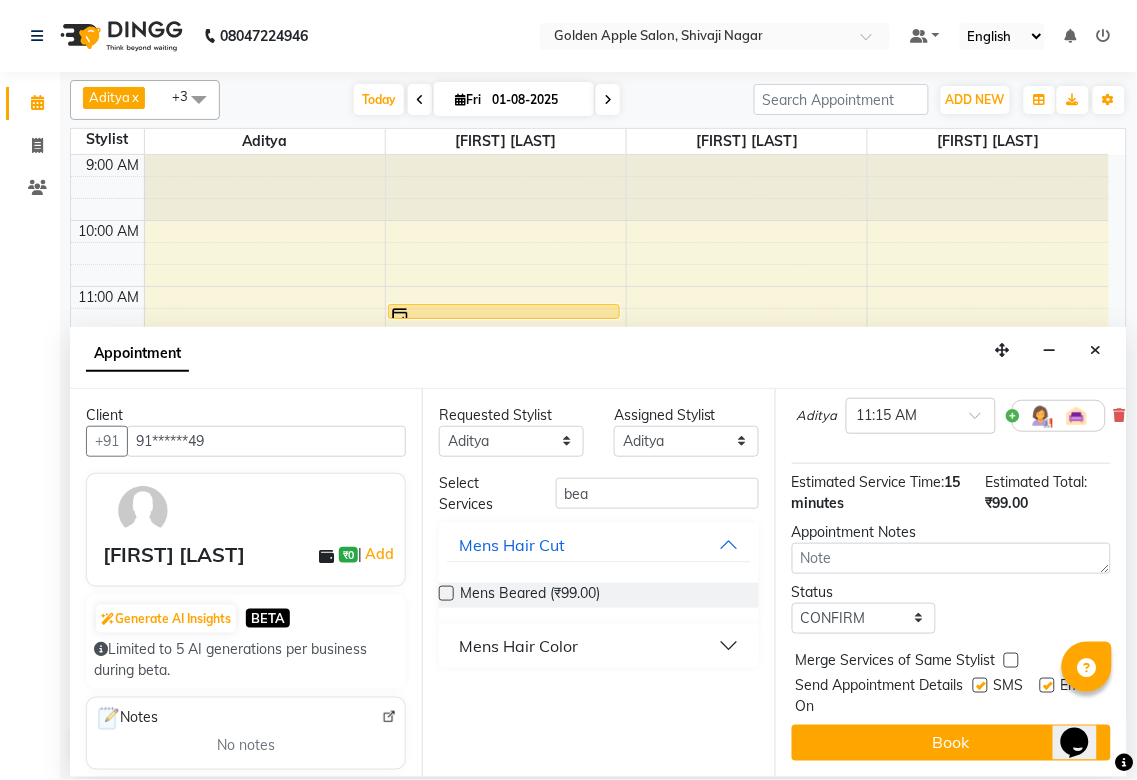 click at bounding box center [980, 685] 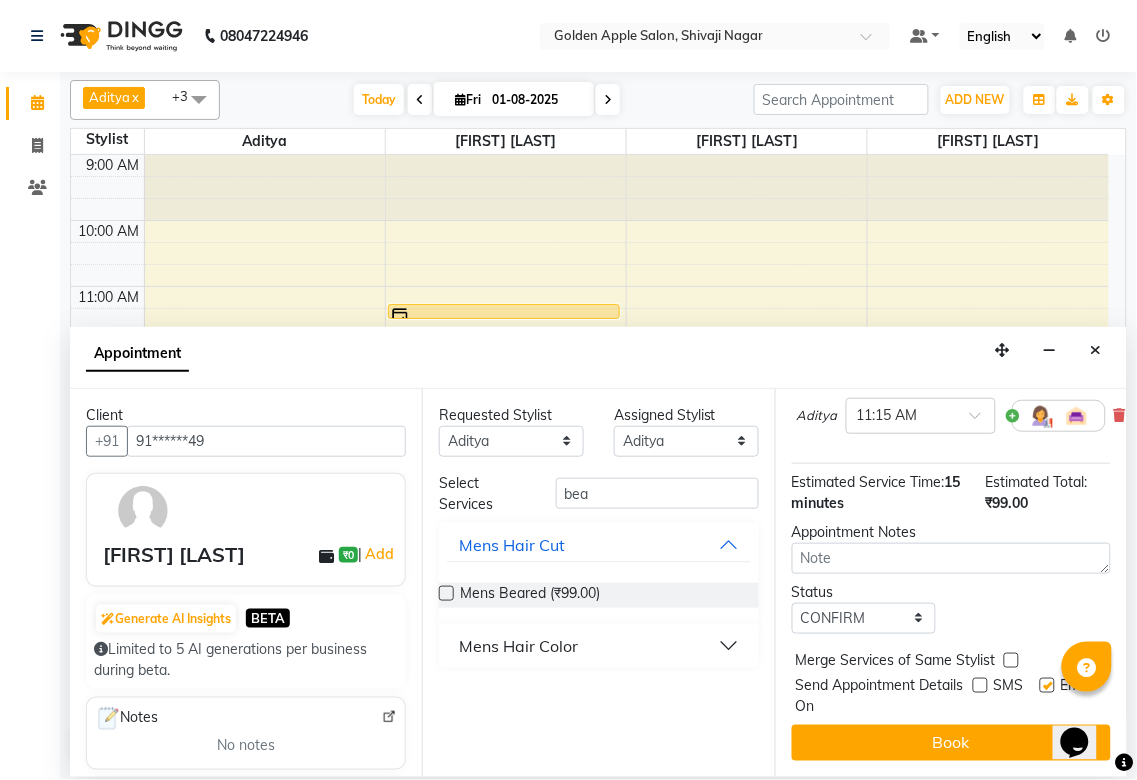 click at bounding box center [1047, 685] 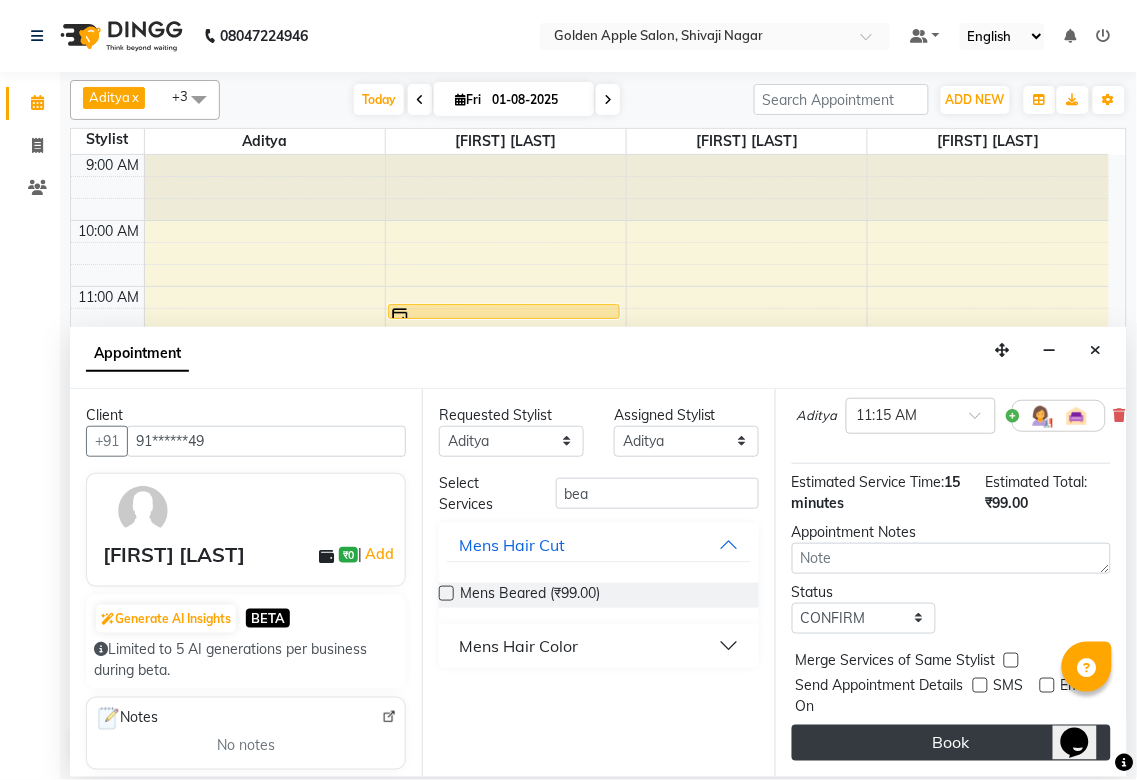 click on "Book" at bounding box center [951, 743] 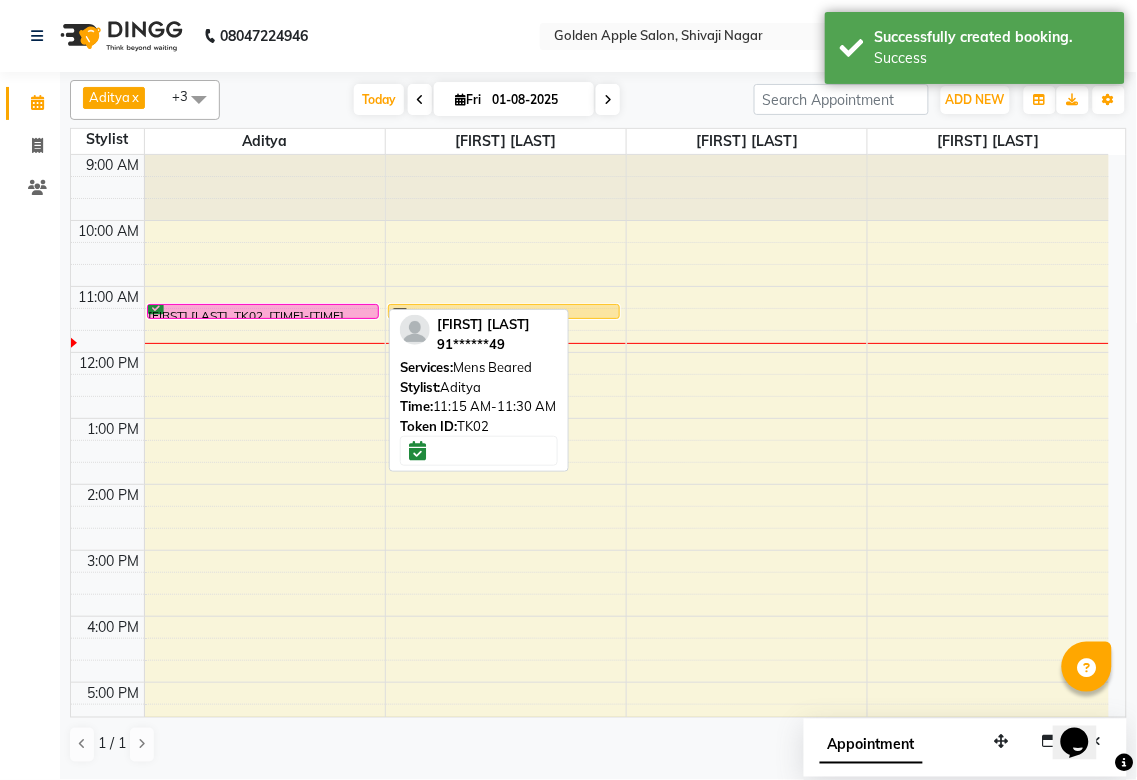 click at bounding box center [263, 318] 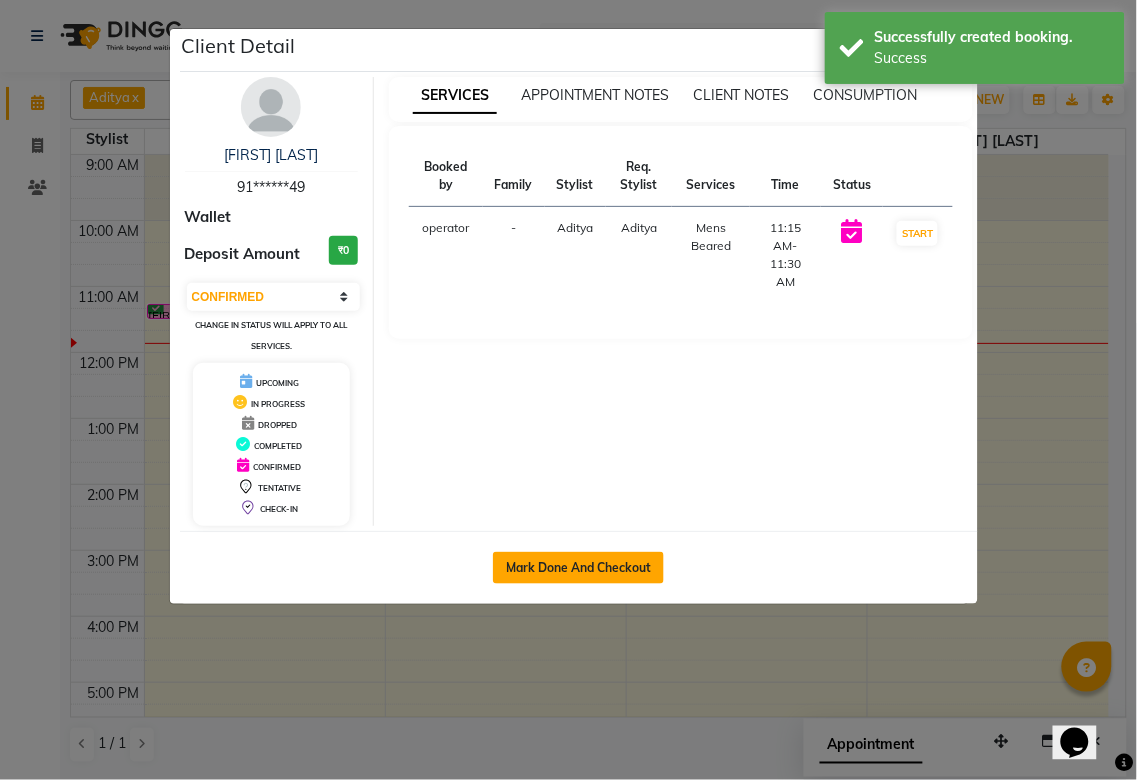 click on "Mark Done And Checkout" 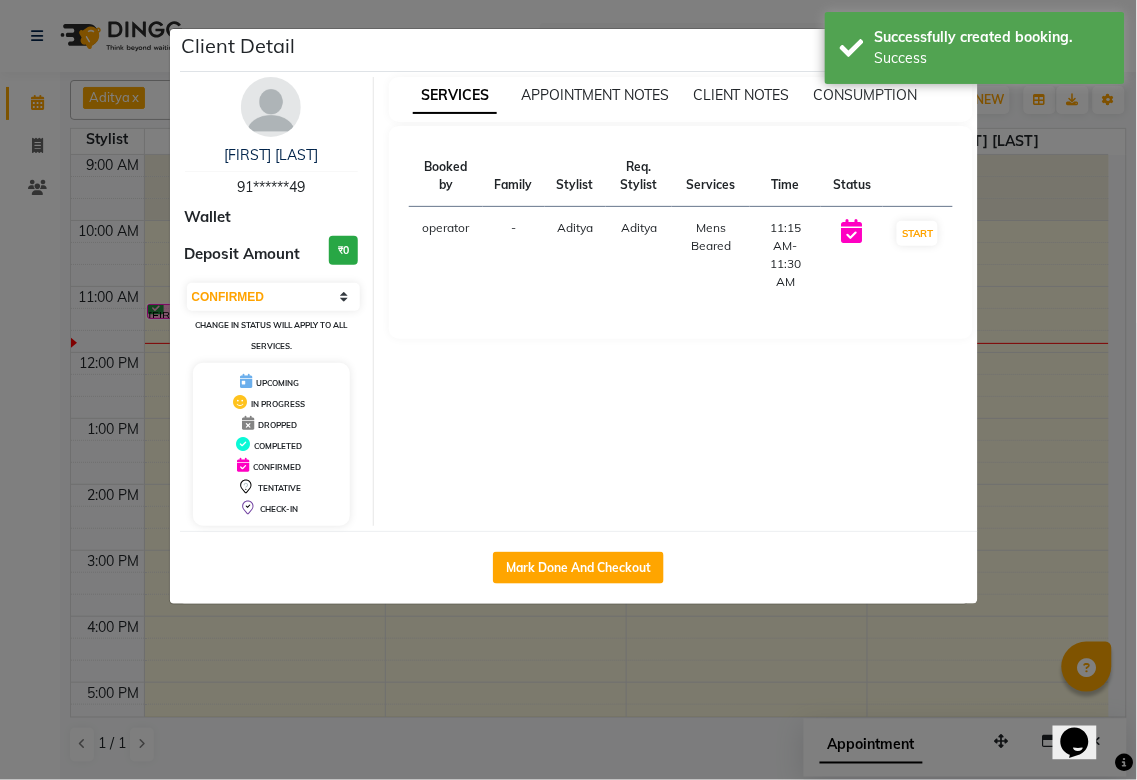 select on "6072" 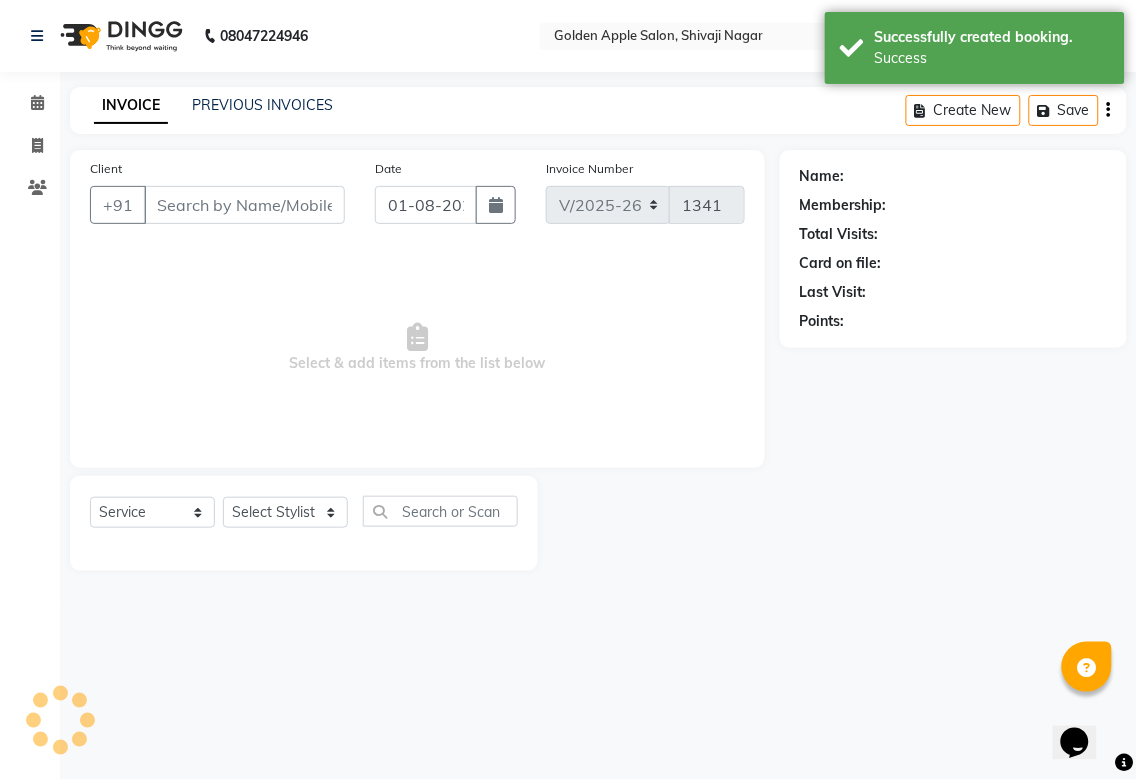 type on "91******49" 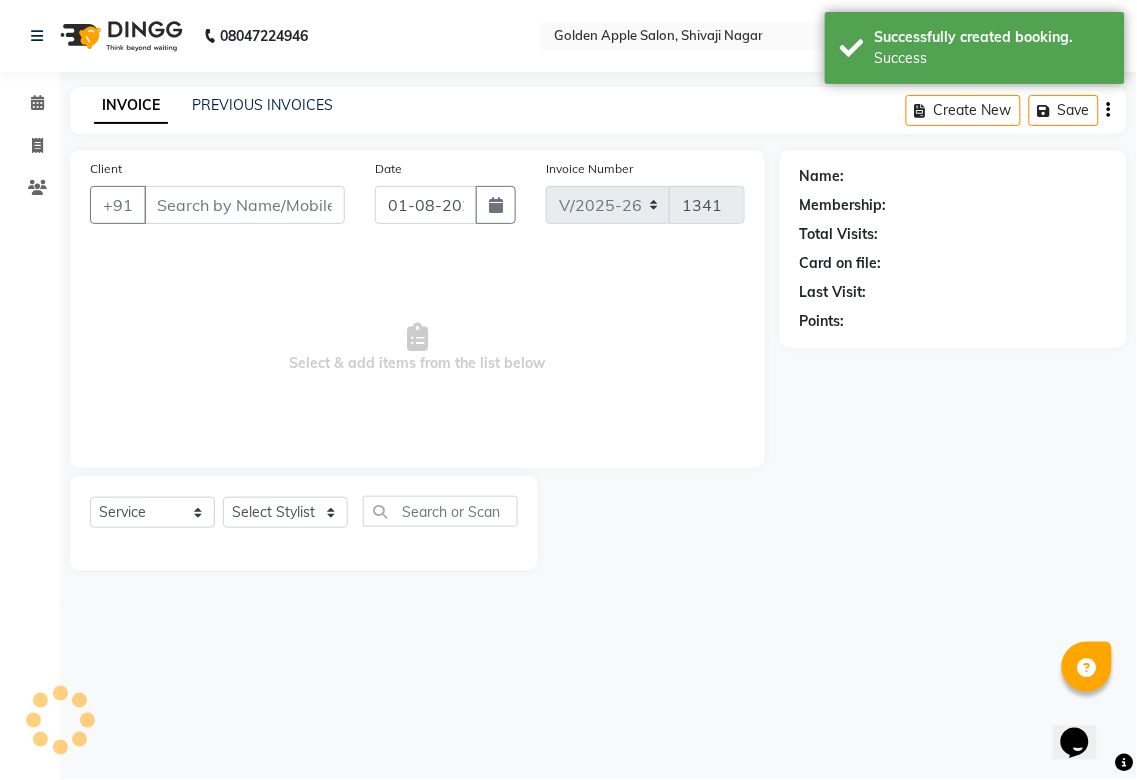 select on "54411" 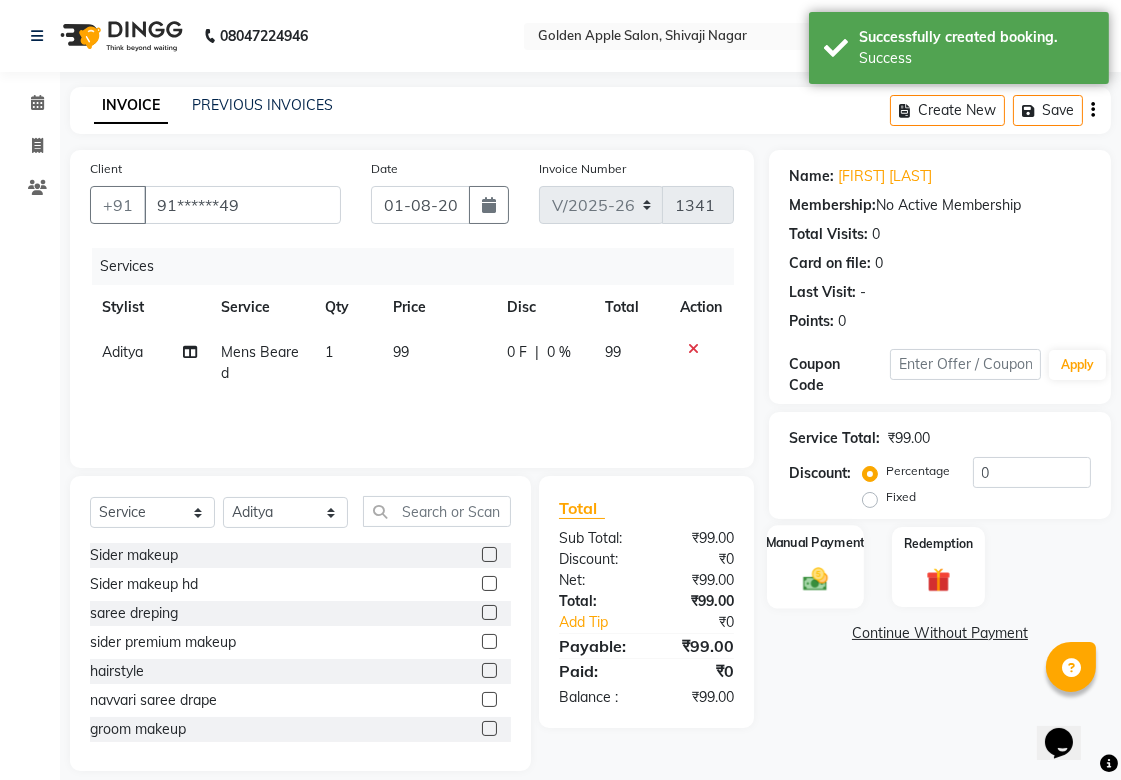 click 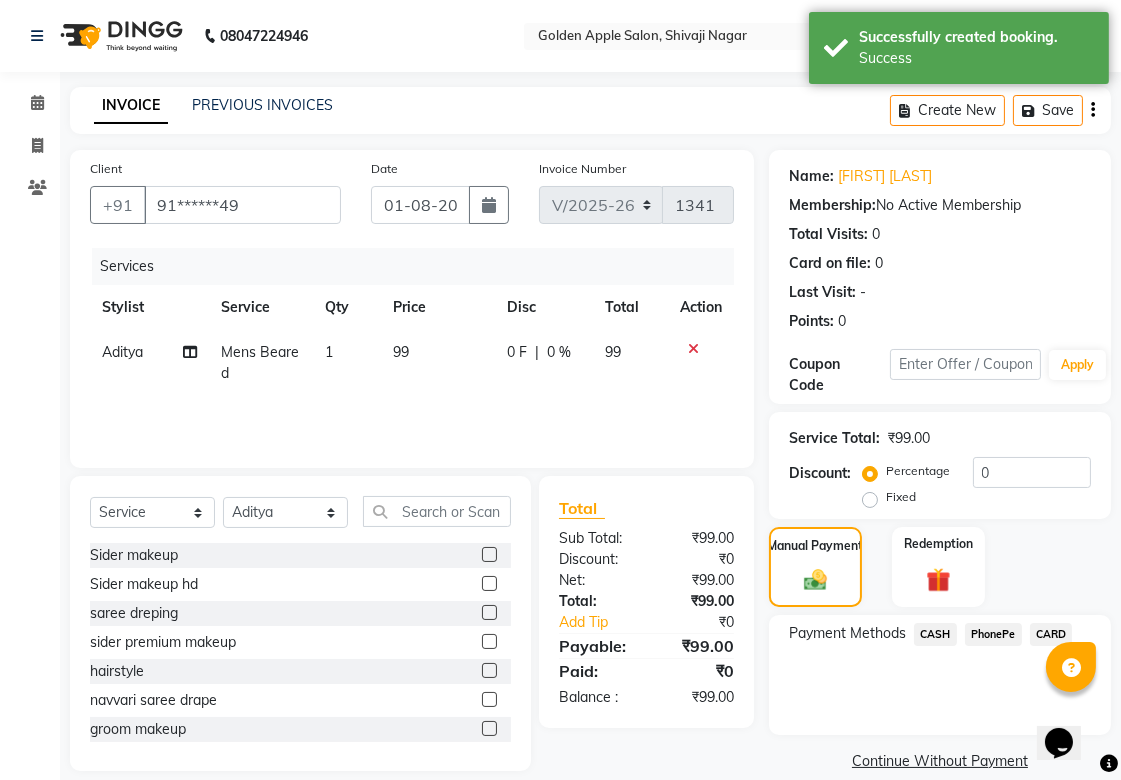 click on "CASH" 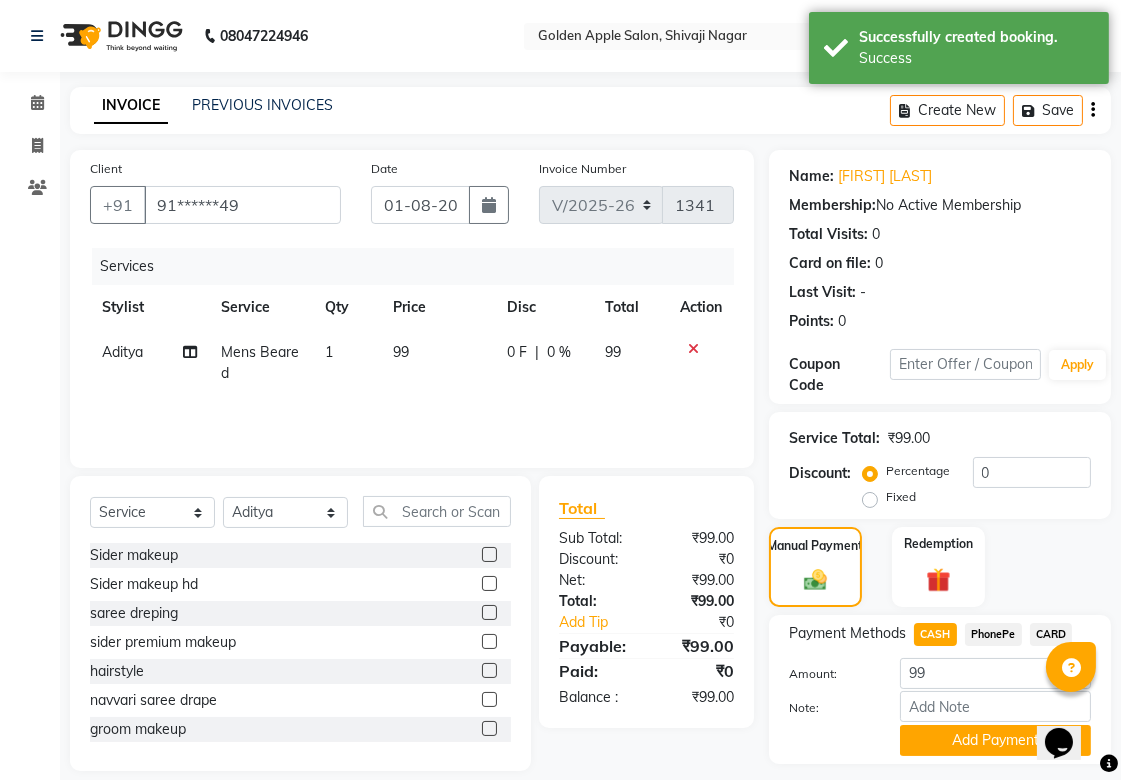 scroll, scrollTop: 55, scrollLeft: 0, axis: vertical 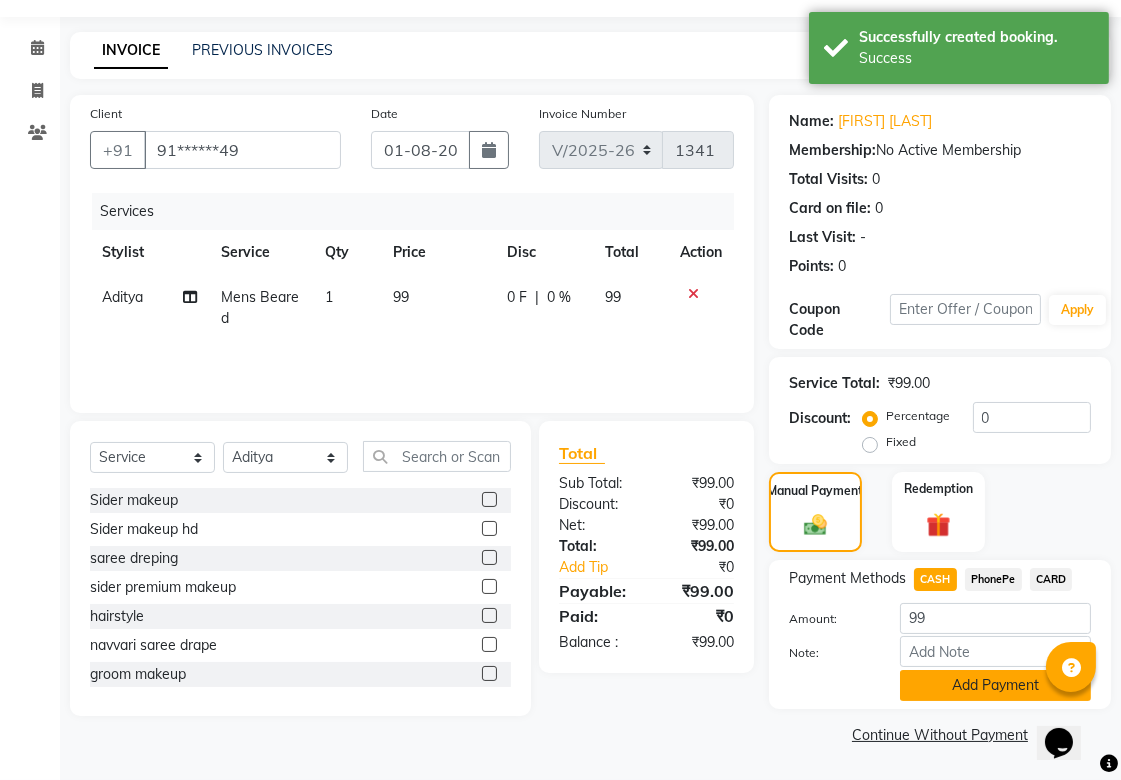 click on "Add Payment" 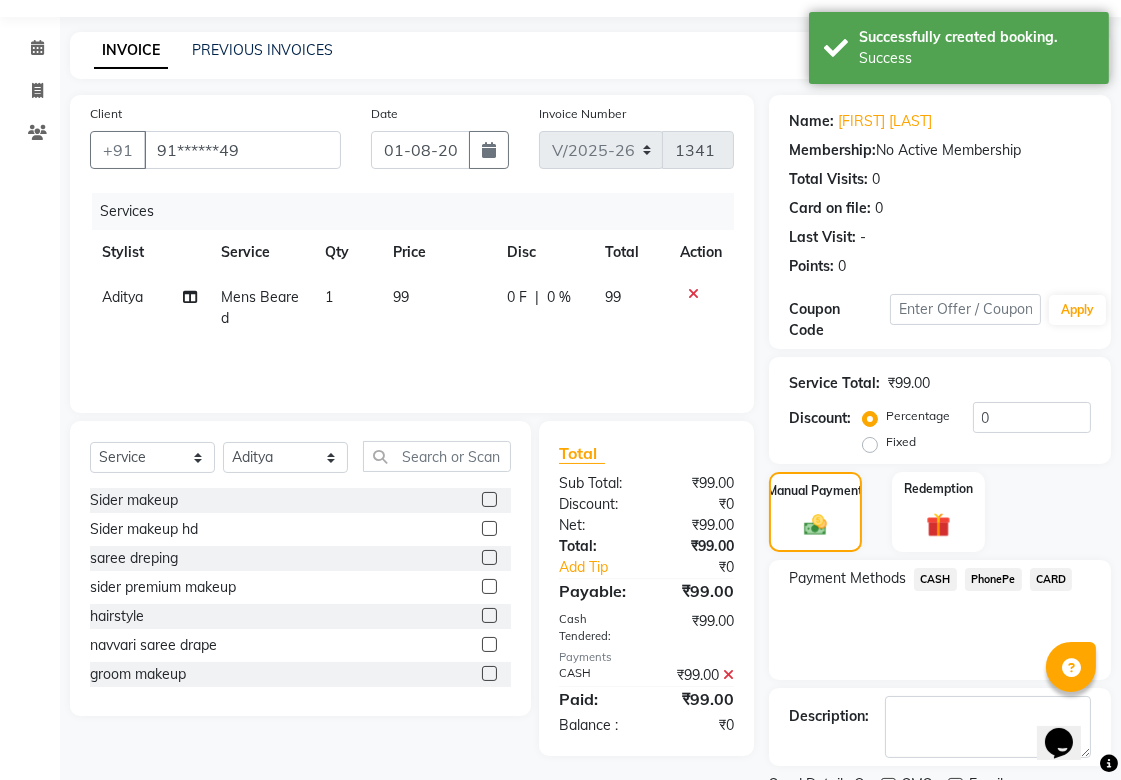 scroll, scrollTop: 138, scrollLeft: 0, axis: vertical 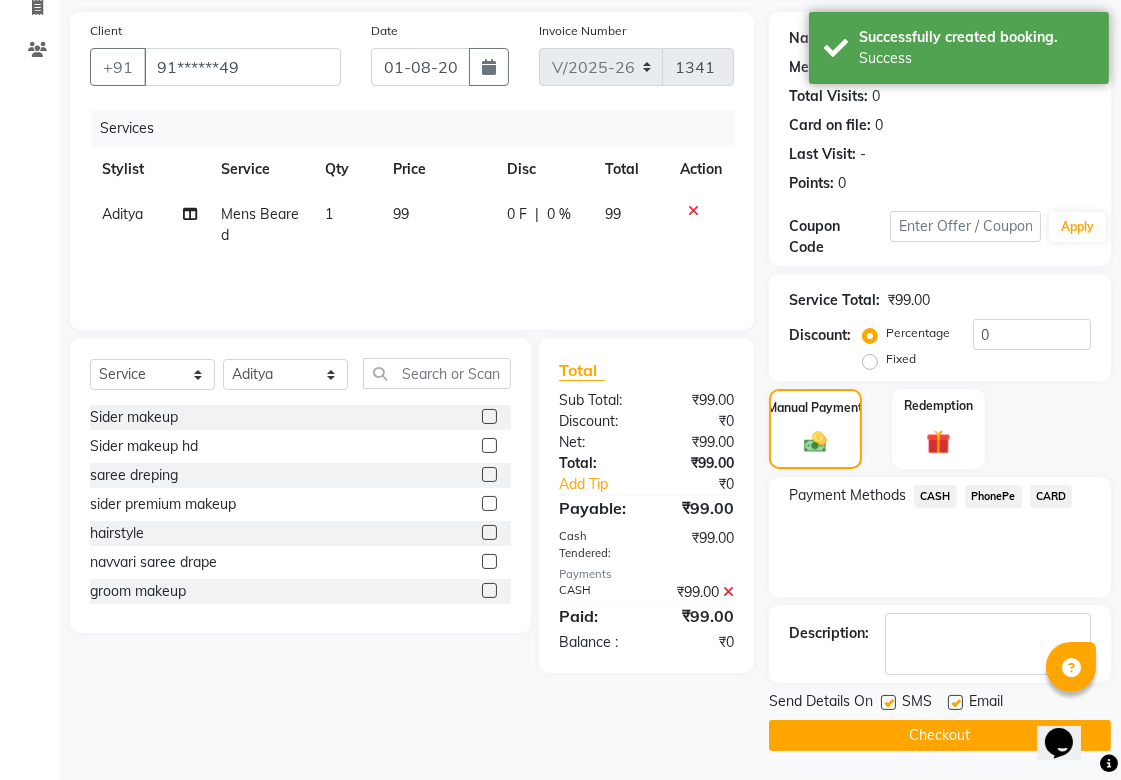 click on "Checkout" 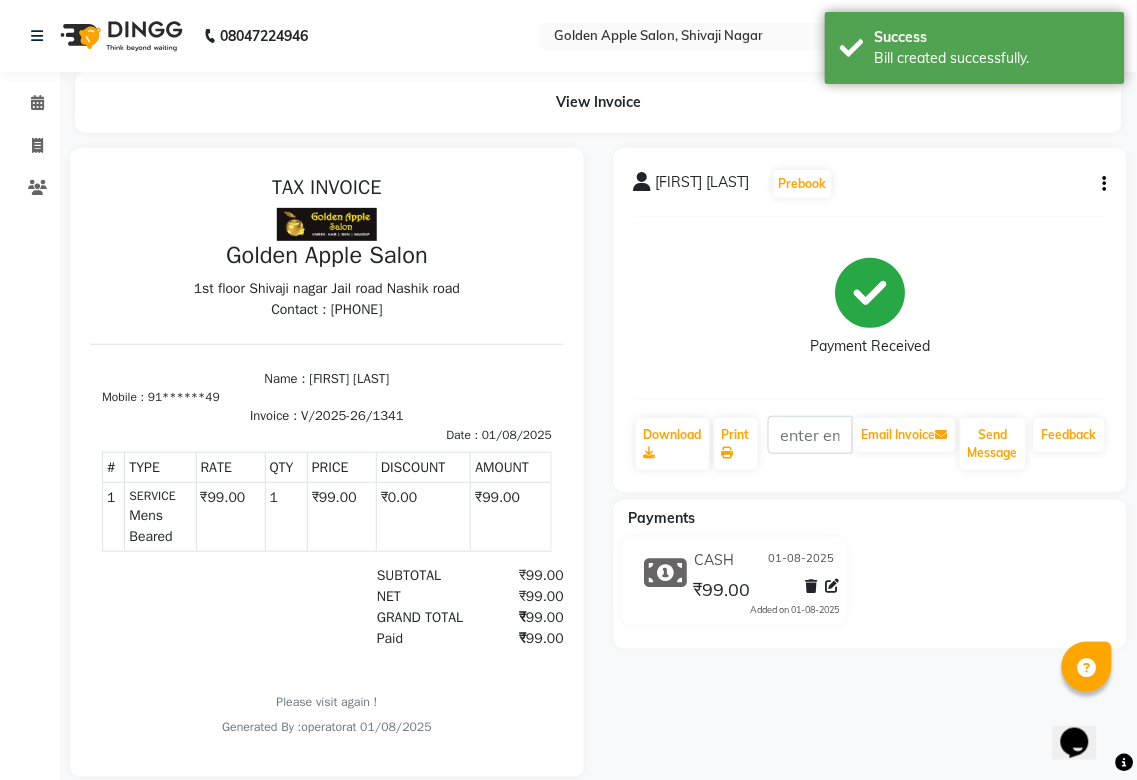 scroll, scrollTop: 0, scrollLeft: 0, axis: both 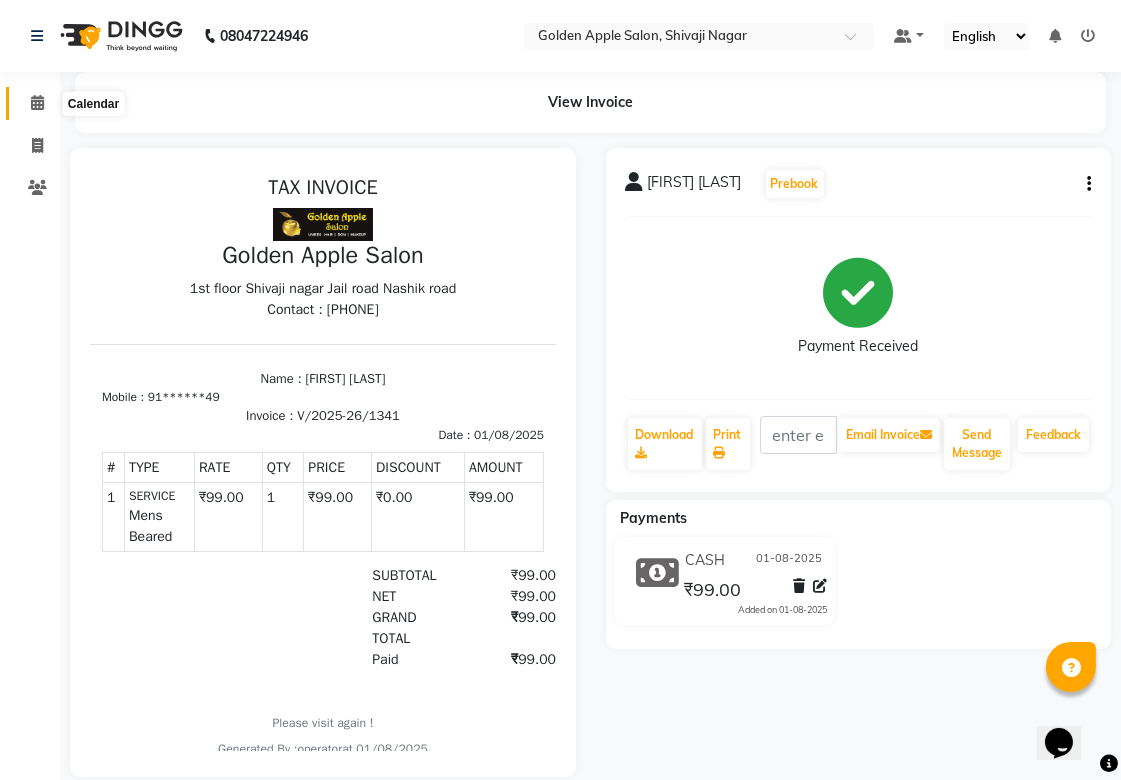 click 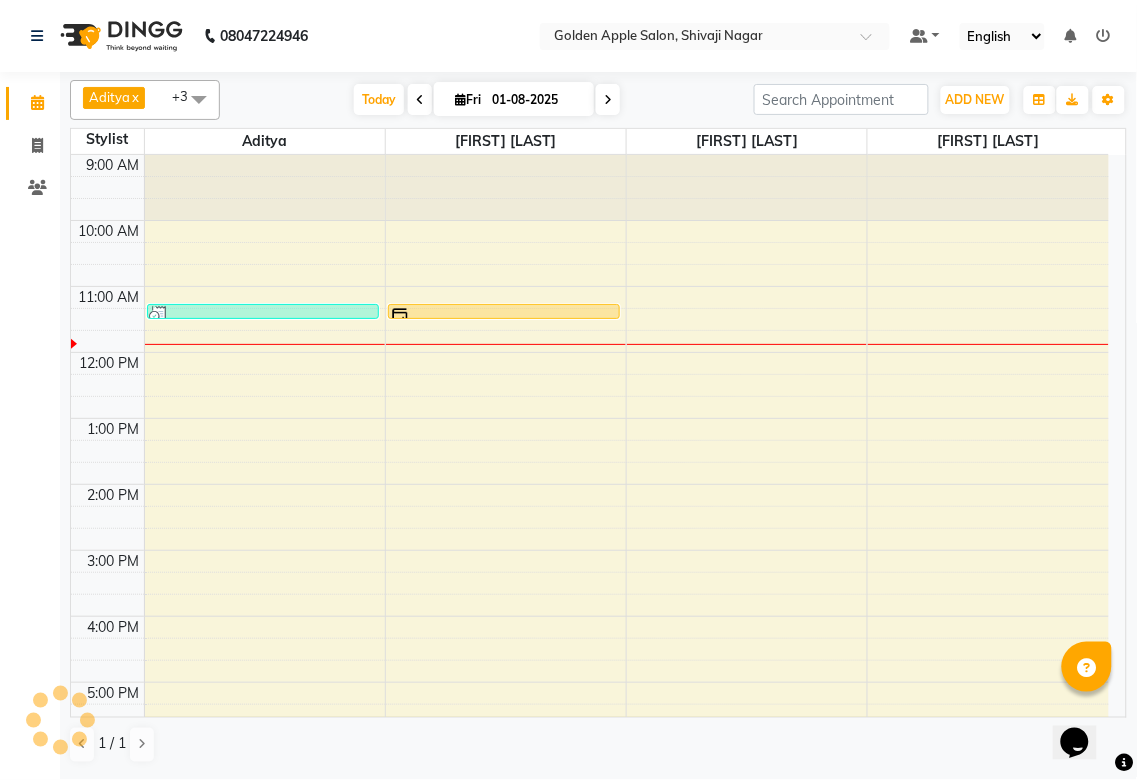 scroll, scrollTop: 0, scrollLeft: 0, axis: both 